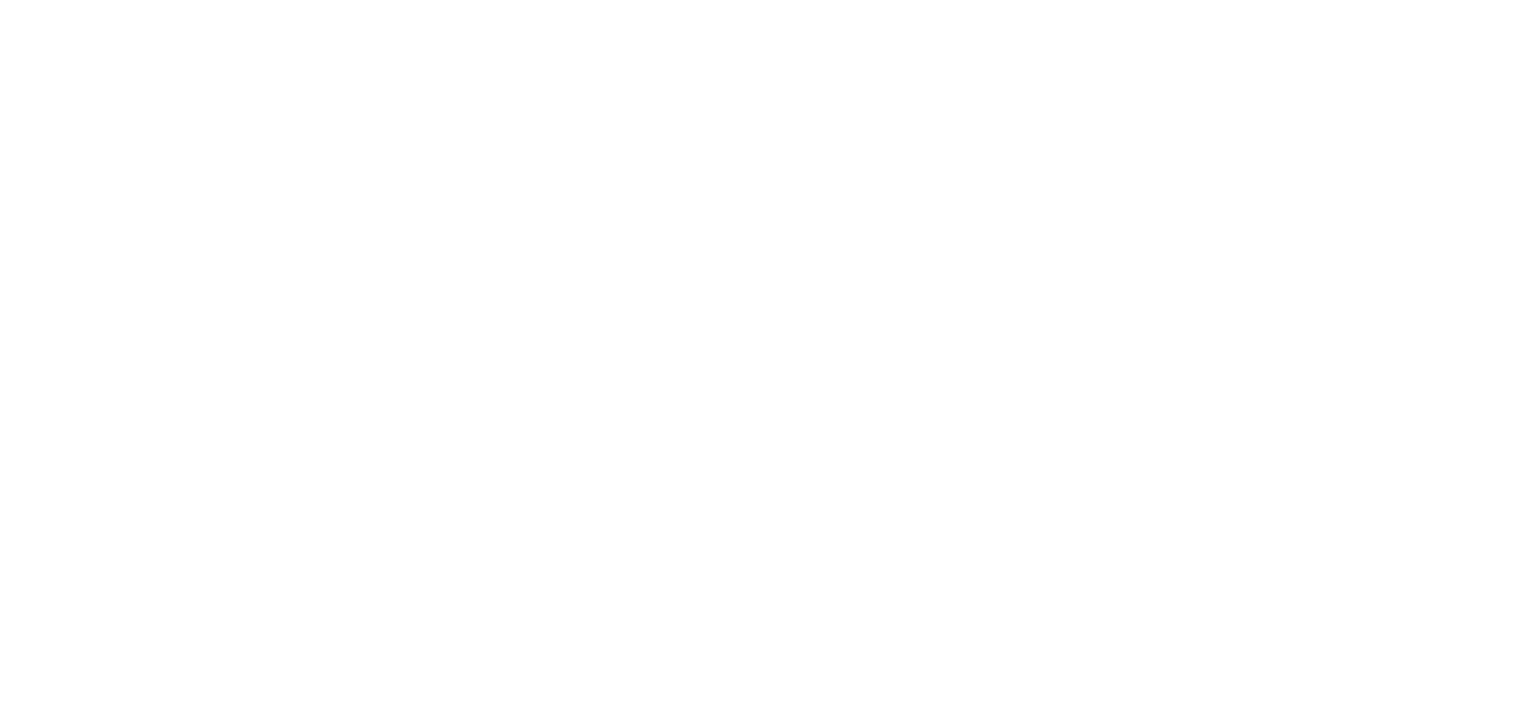 scroll, scrollTop: 0, scrollLeft: 0, axis: both 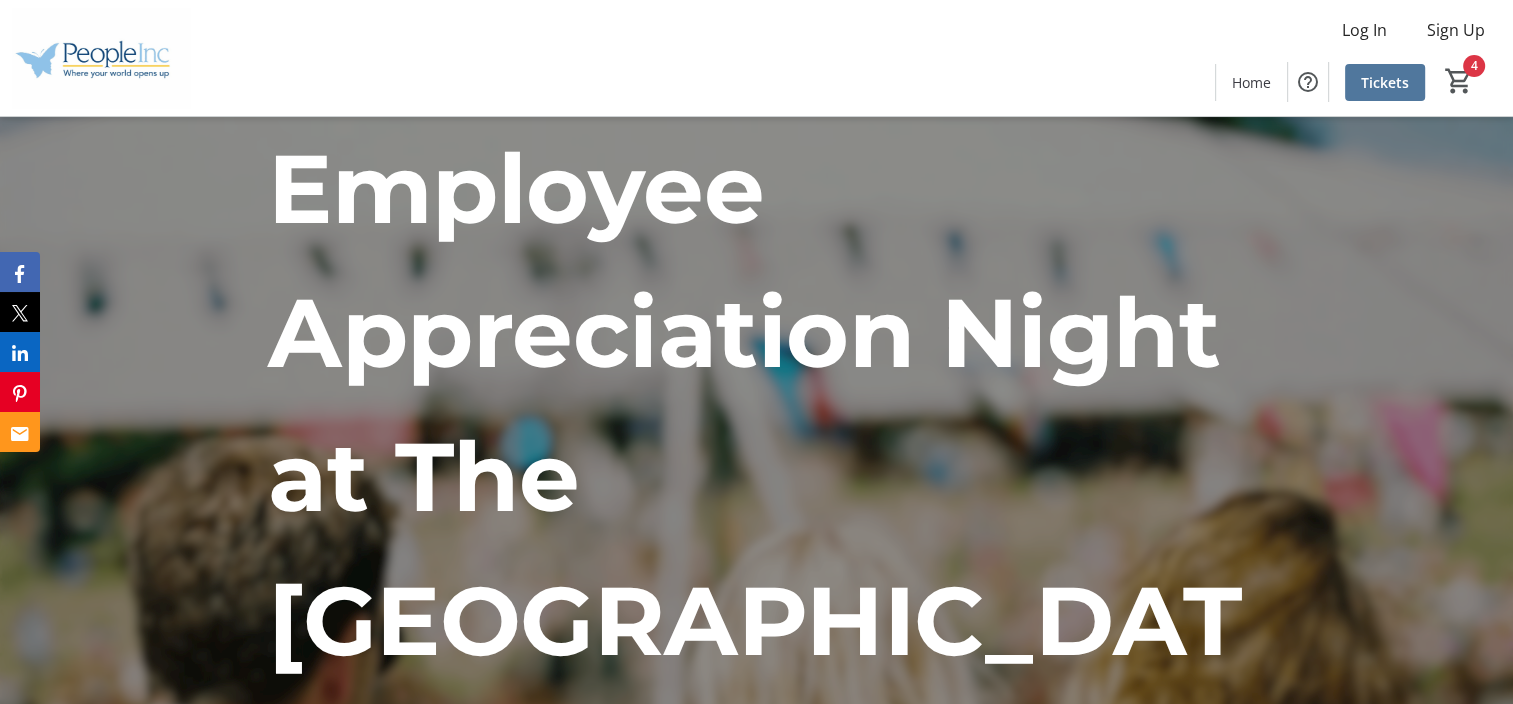click on "Tickets" 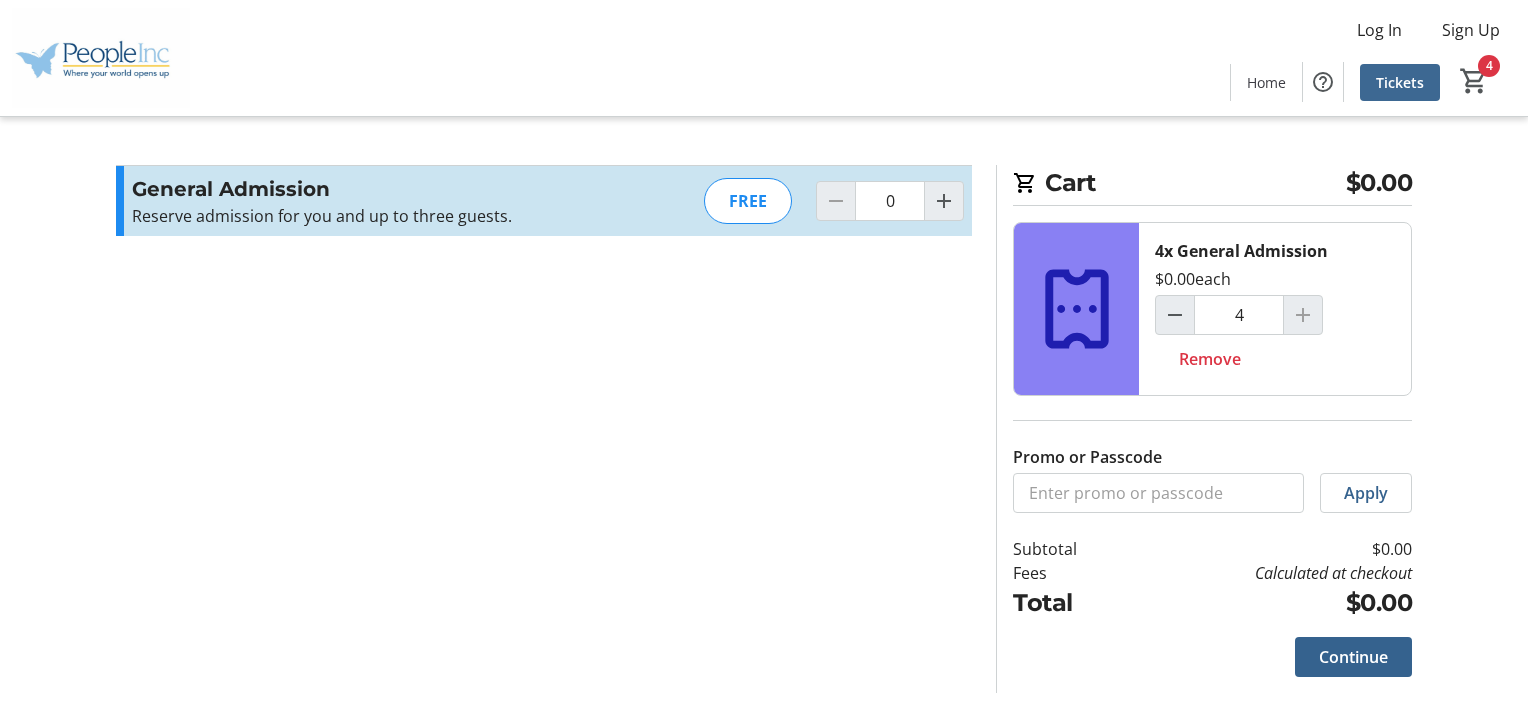 type on "4" 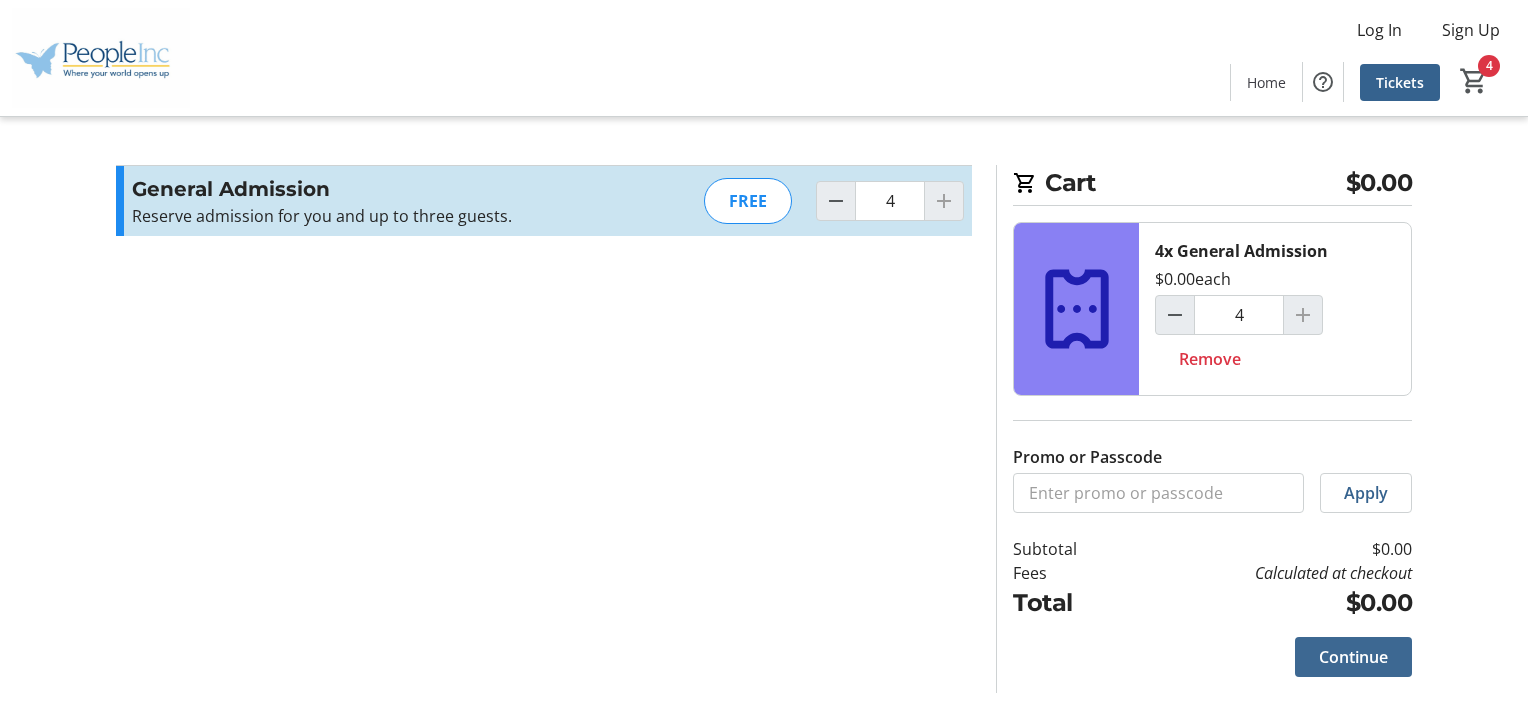 click on "Continue" 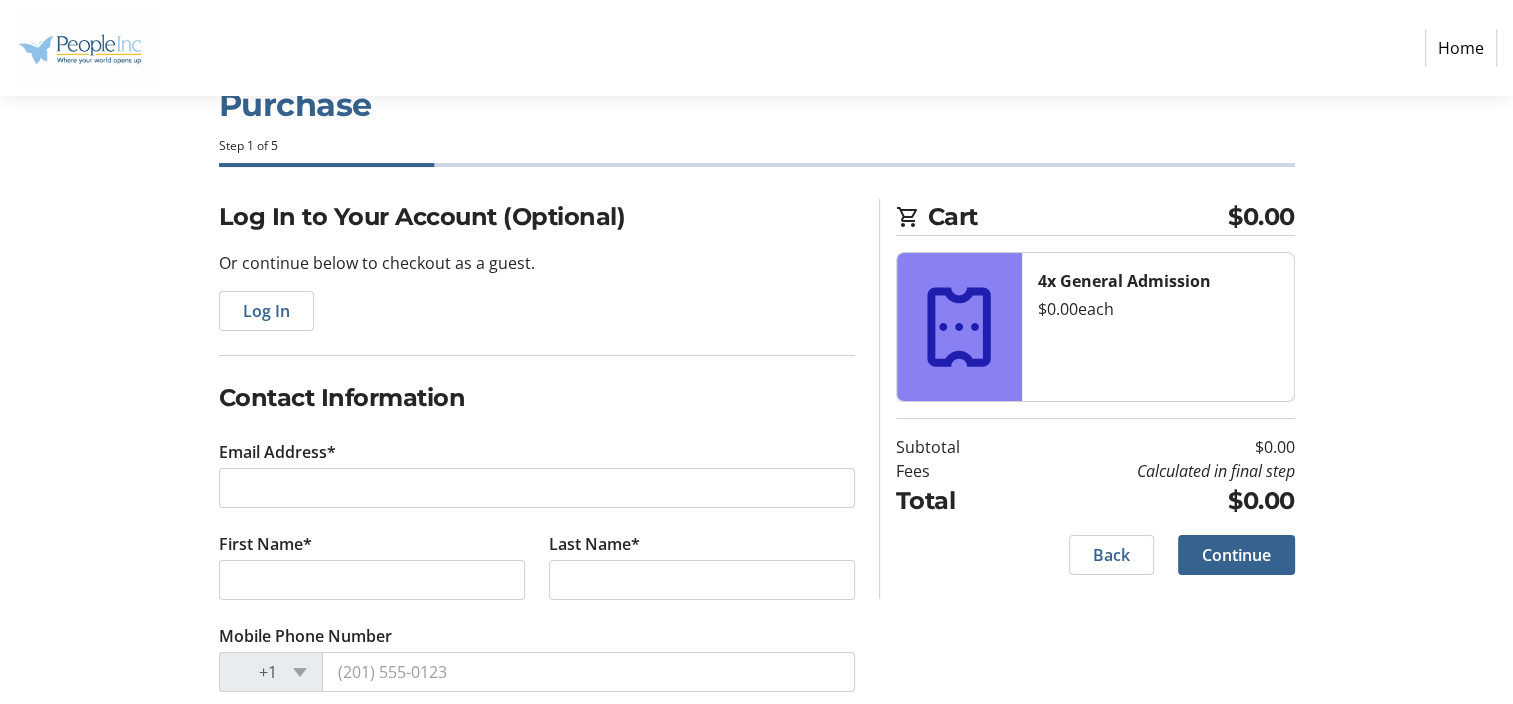 scroll, scrollTop: 97, scrollLeft: 0, axis: vertical 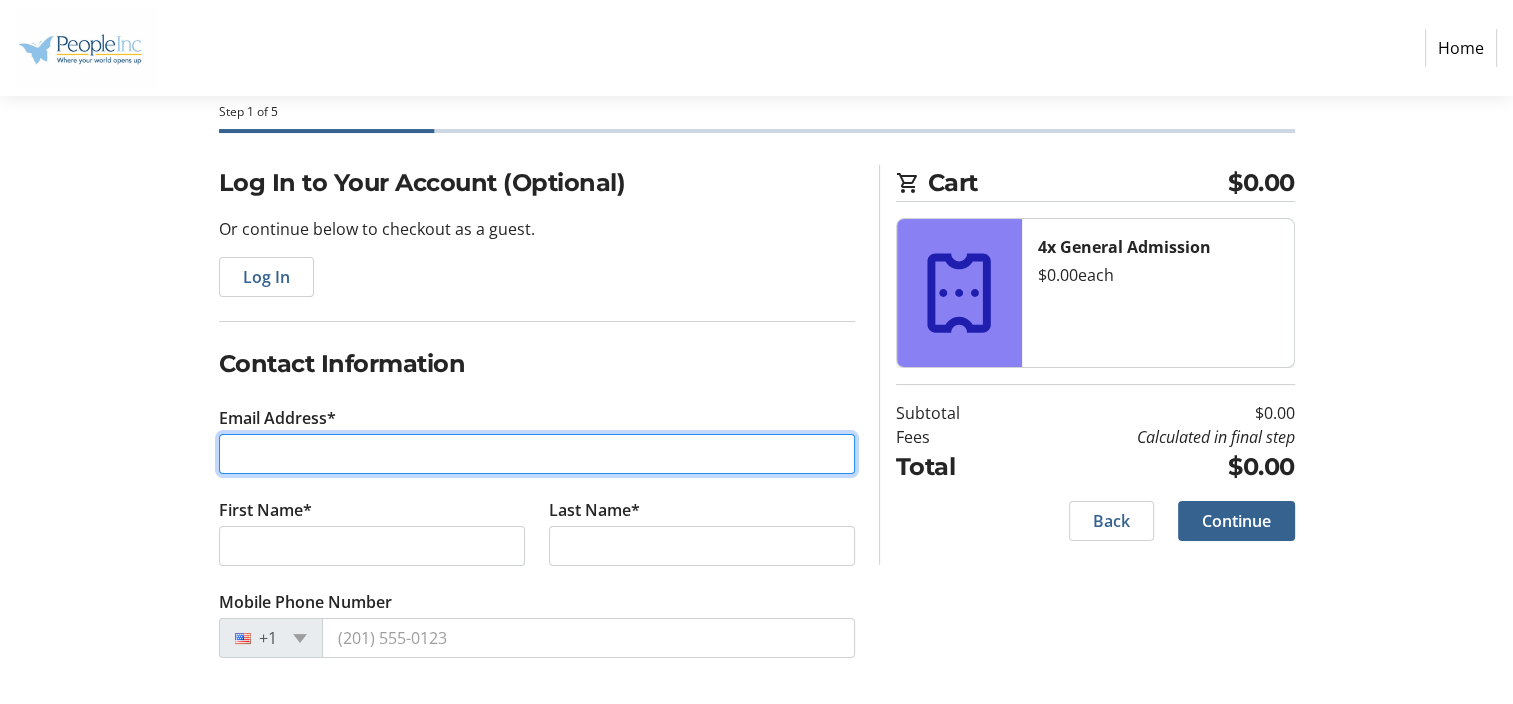 click on "Email Address*" at bounding box center [537, 454] 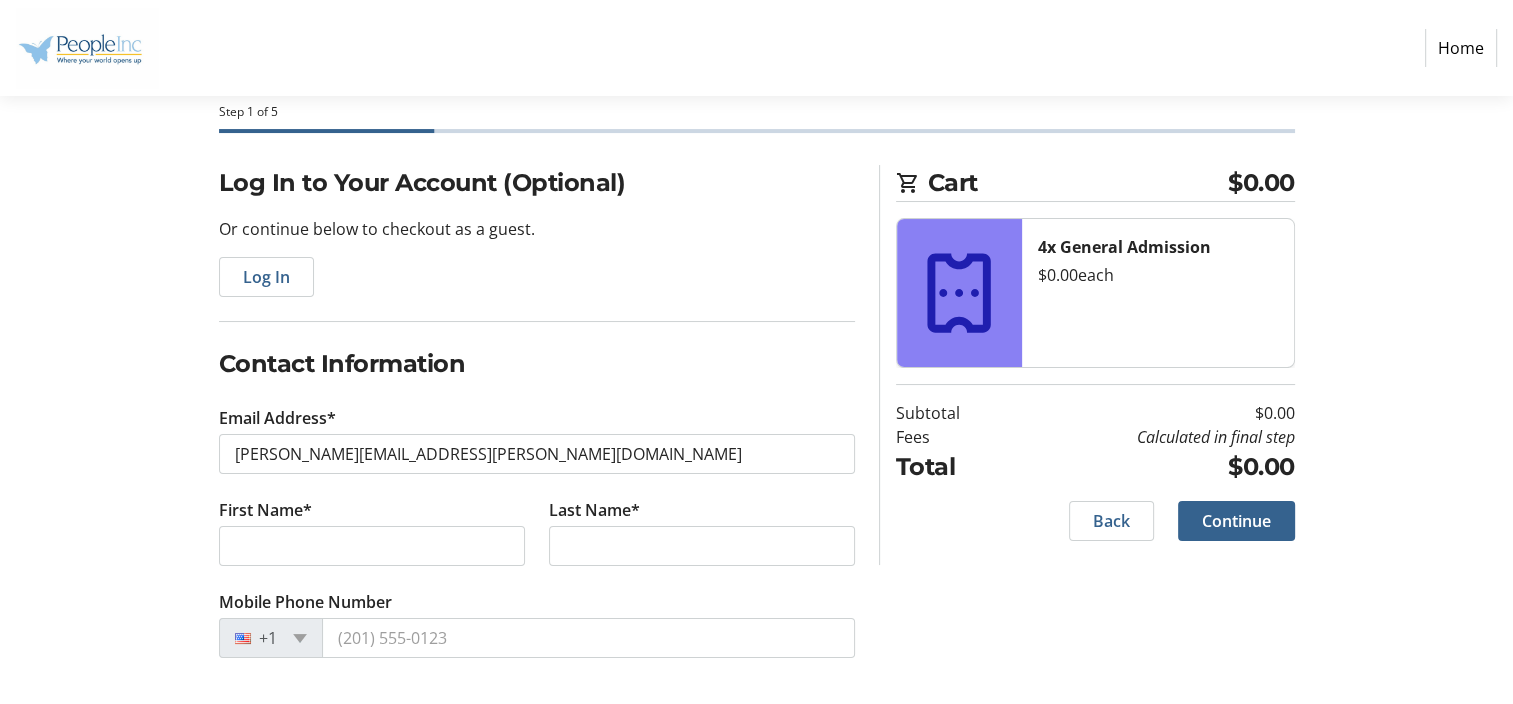 type on "[PERSON_NAME]" 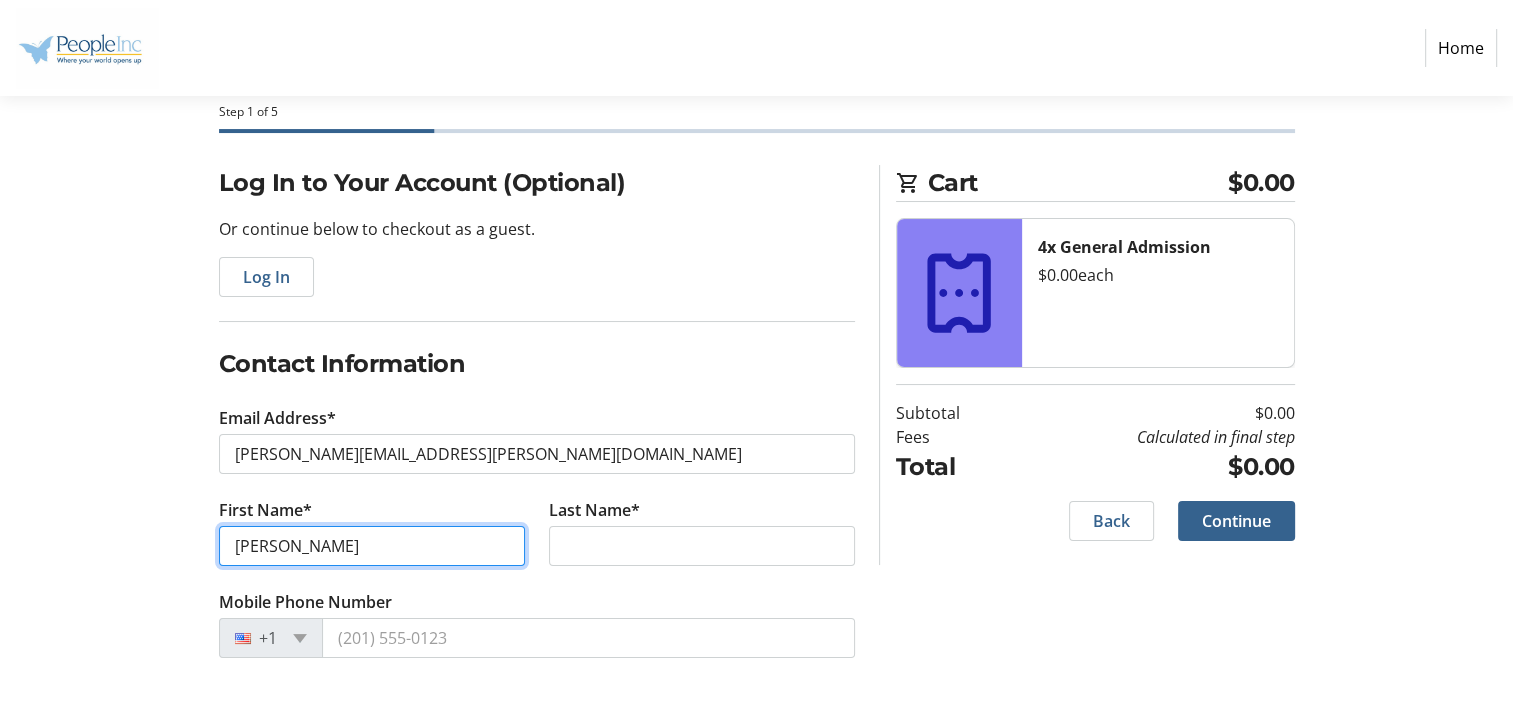 type on "[PERSON_NAME]" 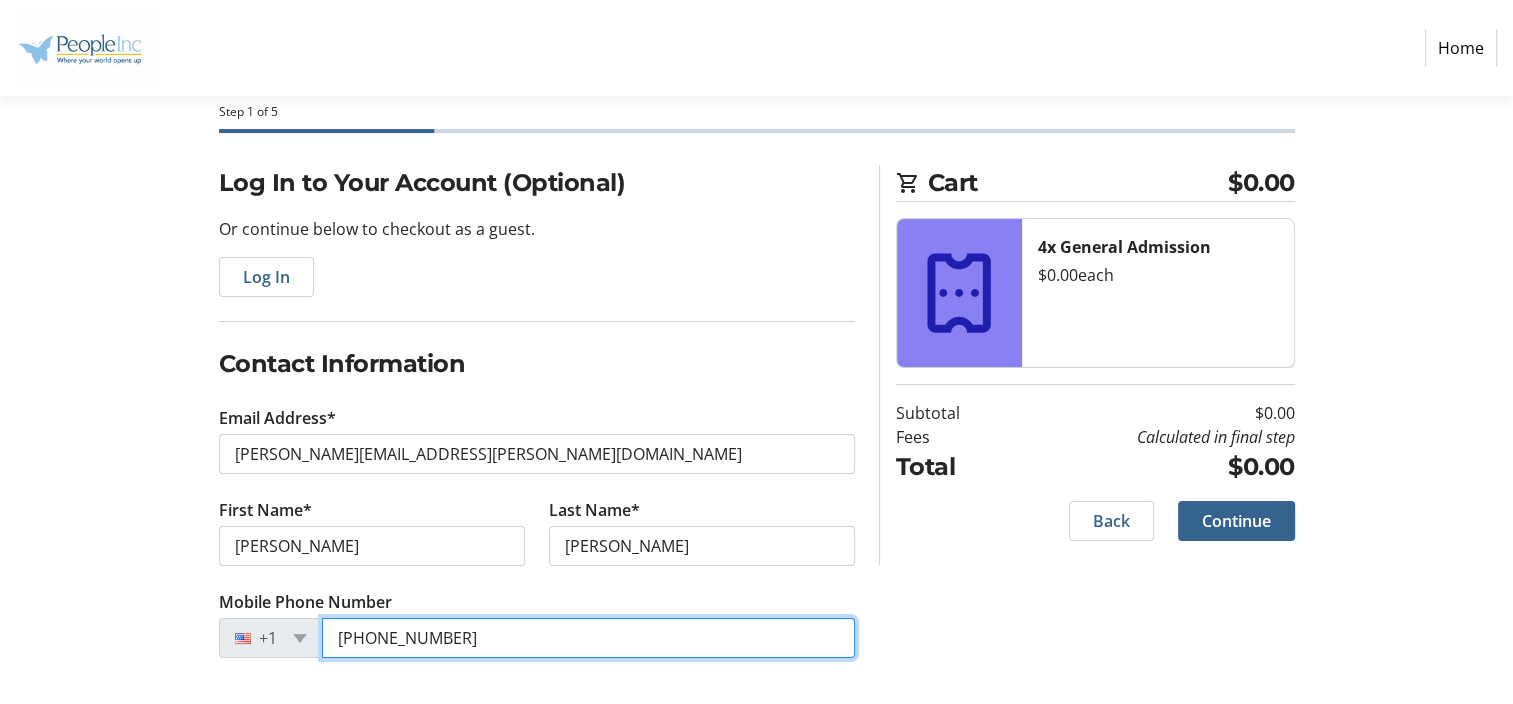 drag, startPoint x: 493, startPoint y: 625, endPoint x: 518, endPoint y: 634, distance: 26.57066 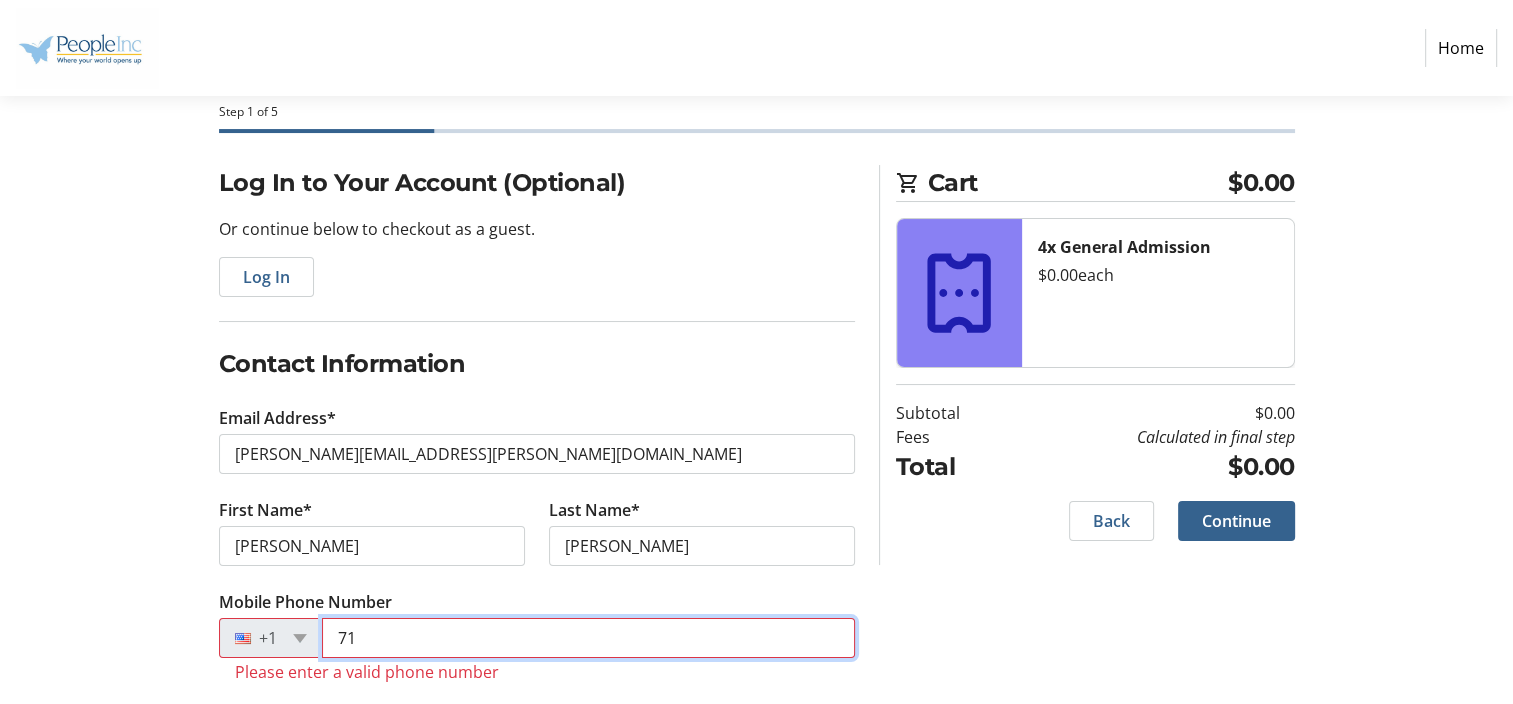 type on "7" 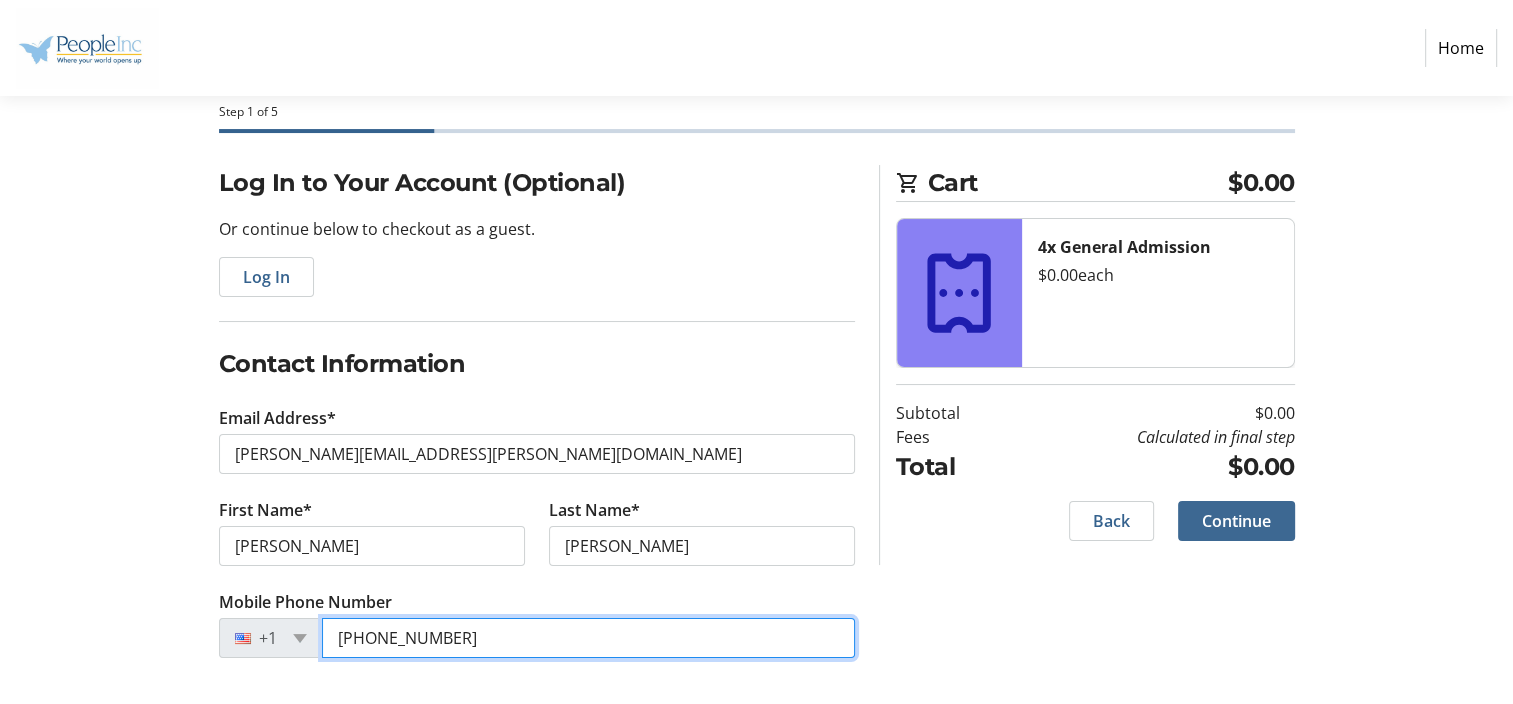 type on "[PHONE_NUMBER]" 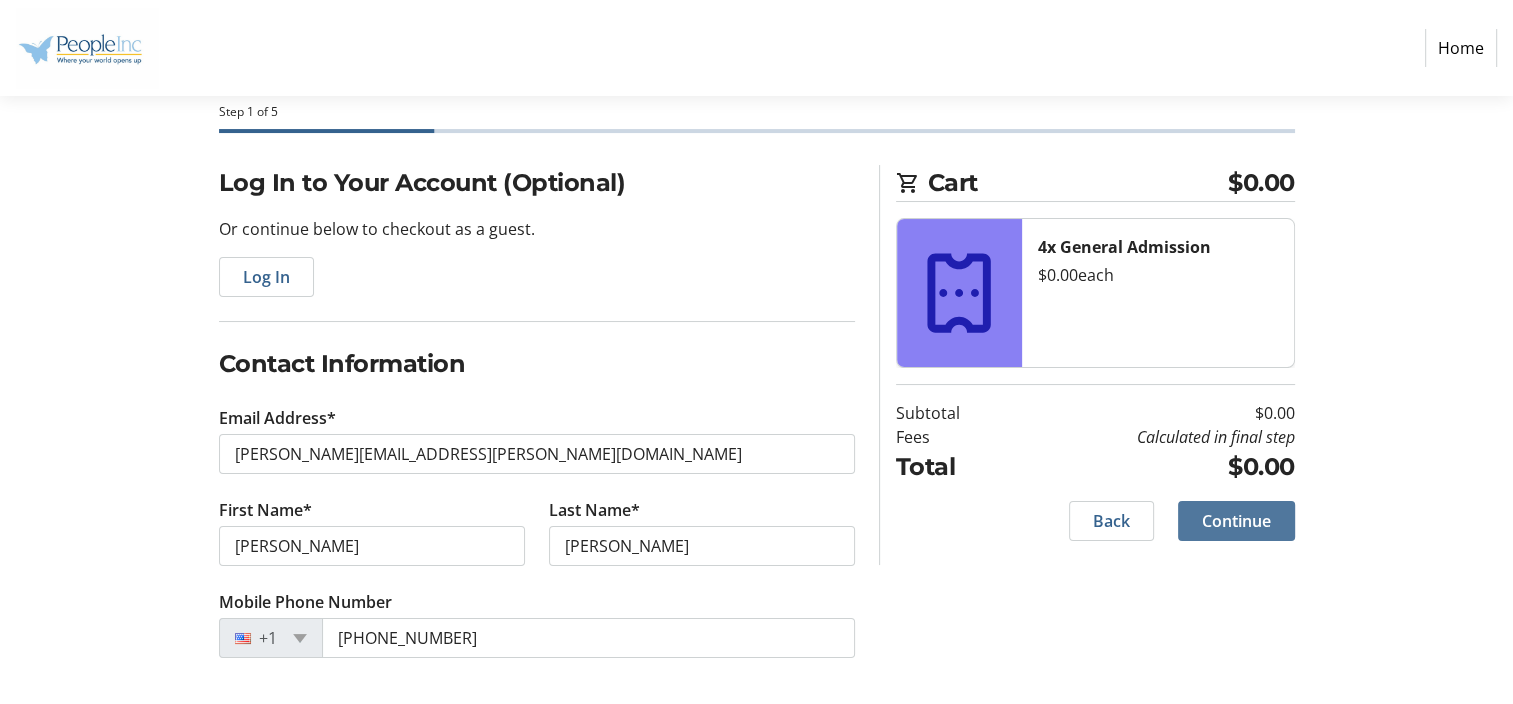 click 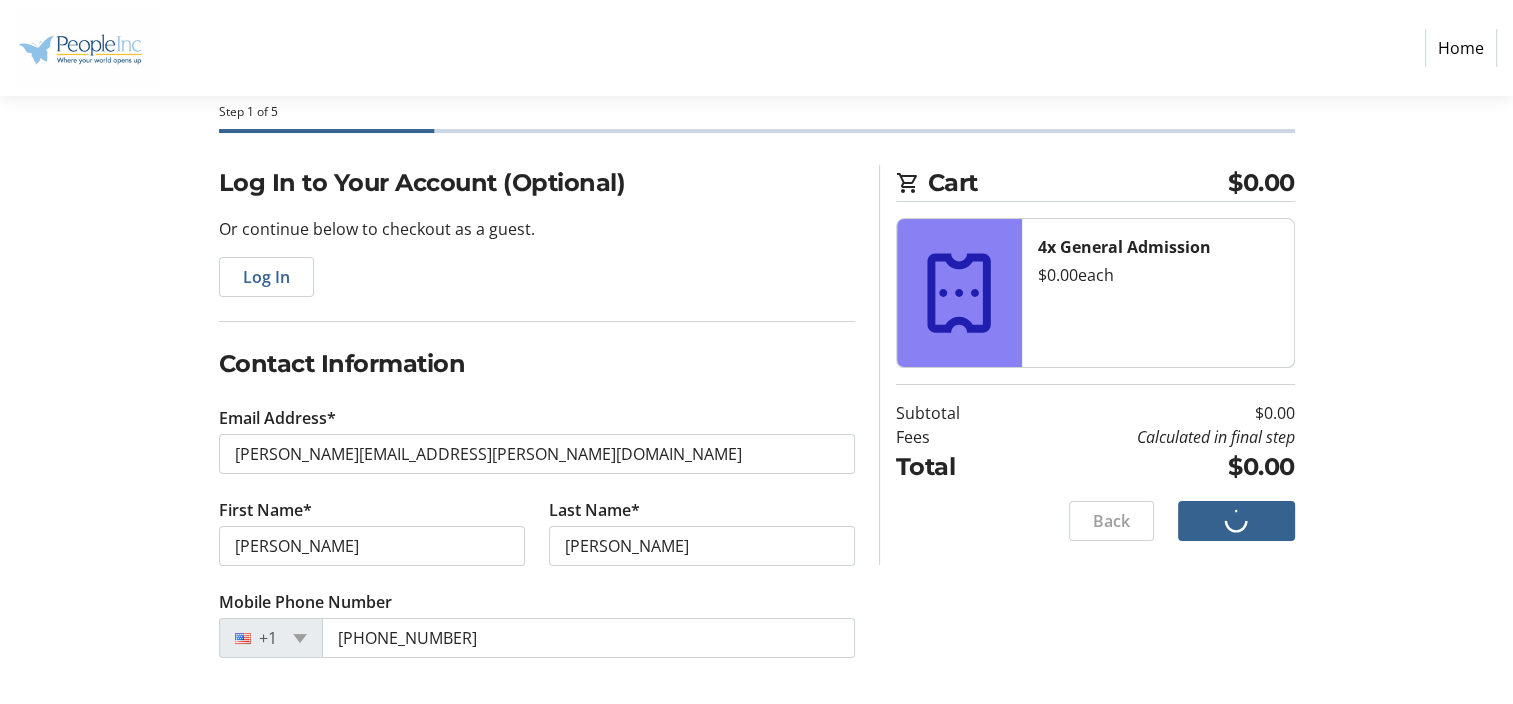 scroll, scrollTop: 0, scrollLeft: 0, axis: both 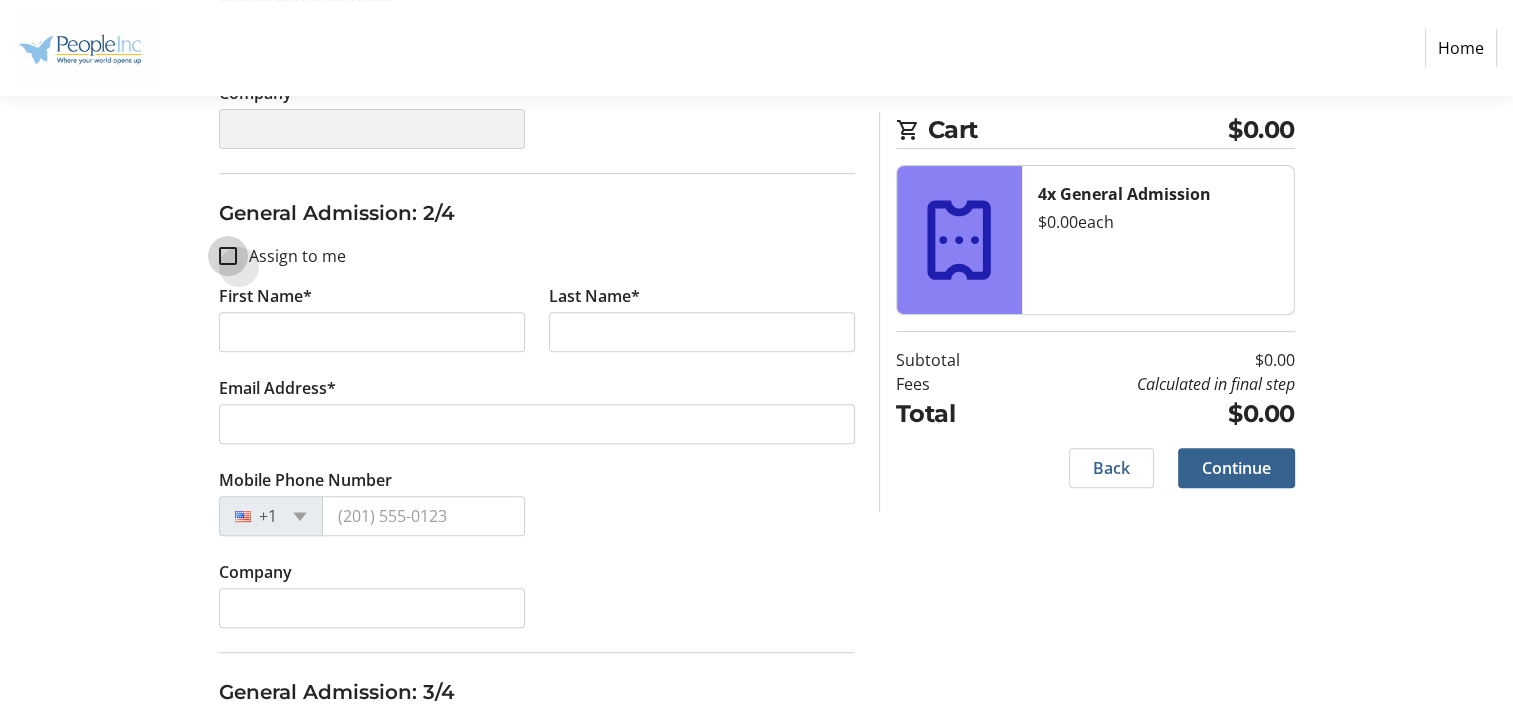 click on "Assign to me" at bounding box center (228, 256) 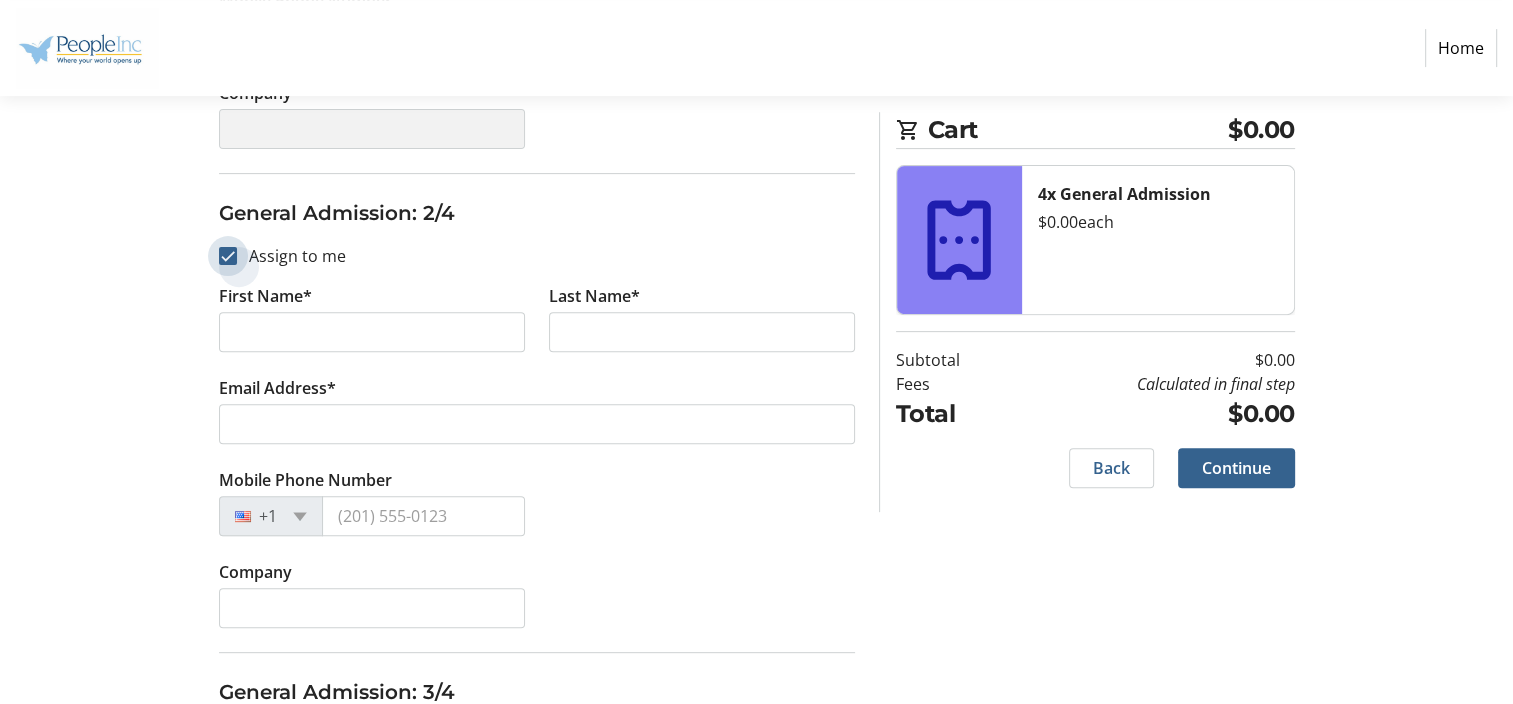 checkbox on "true" 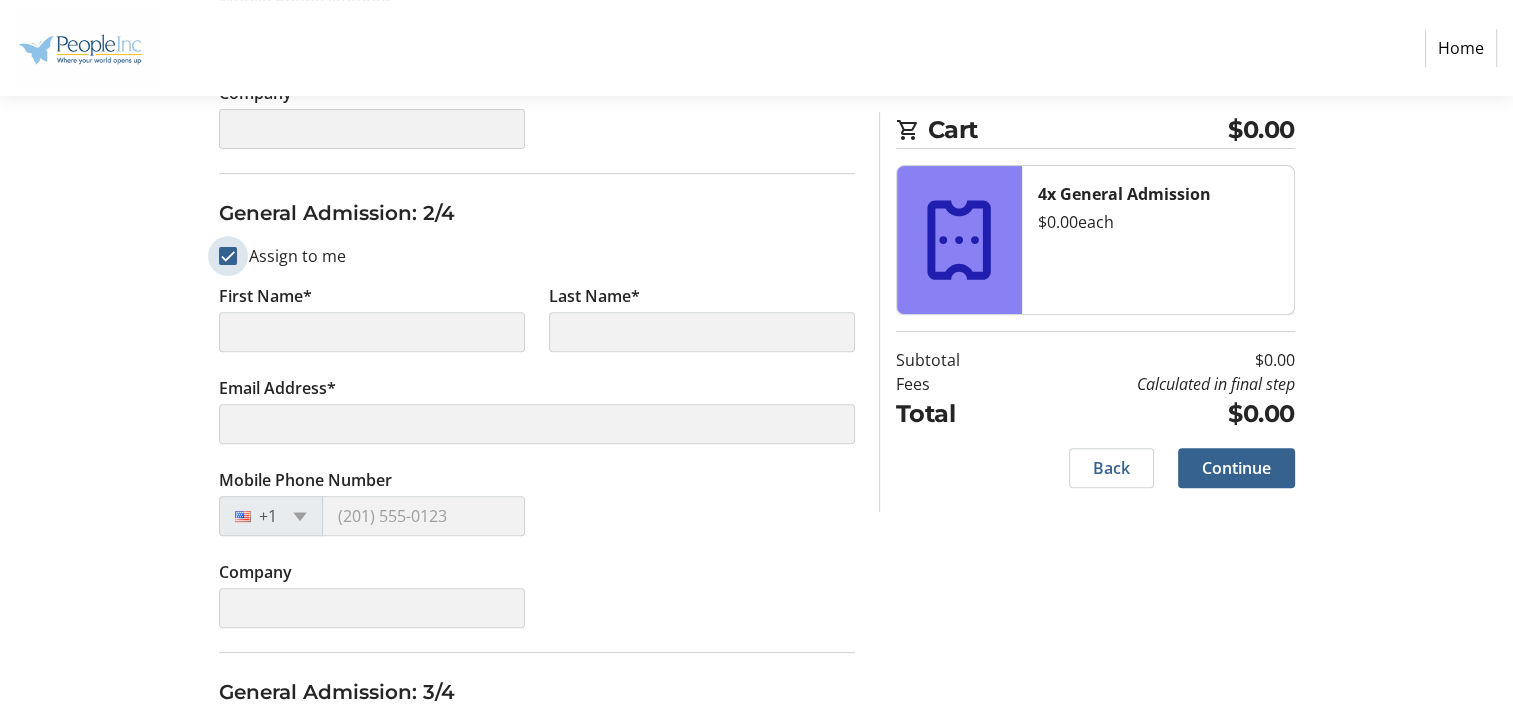 type on "[PERSON_NAME]" 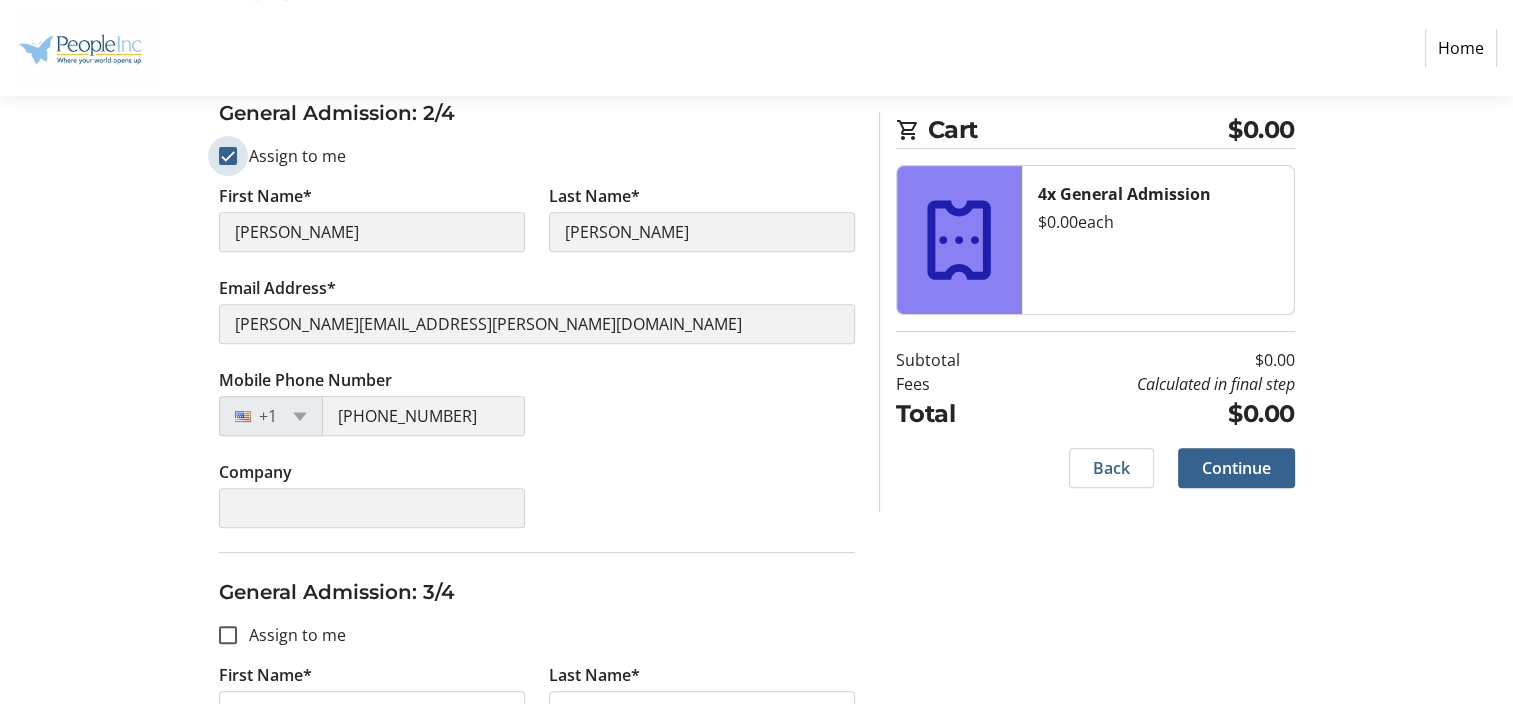 scroll, scrollTop: 1168, scrollLeft: 0, axis: vertical 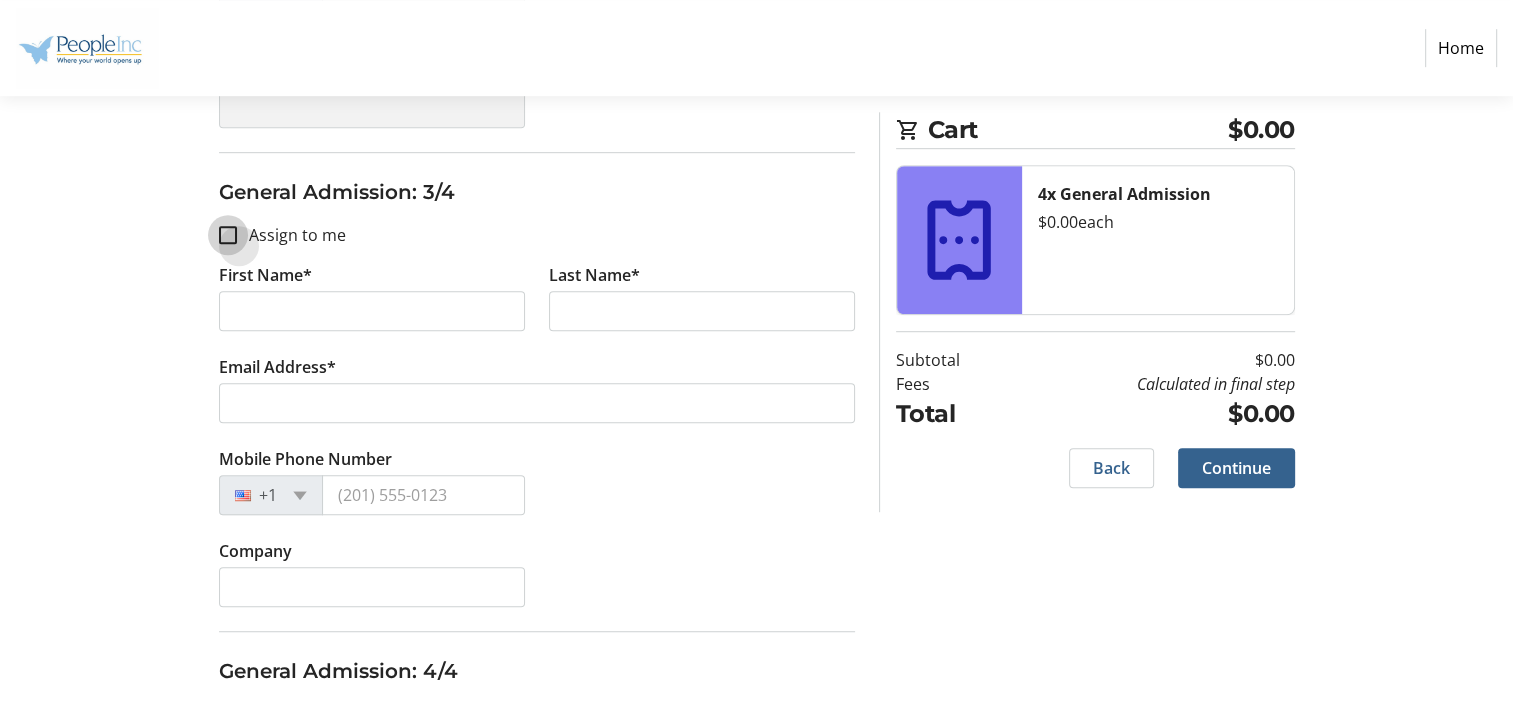 click on "Assign to me" at bounding box center [228, 235] 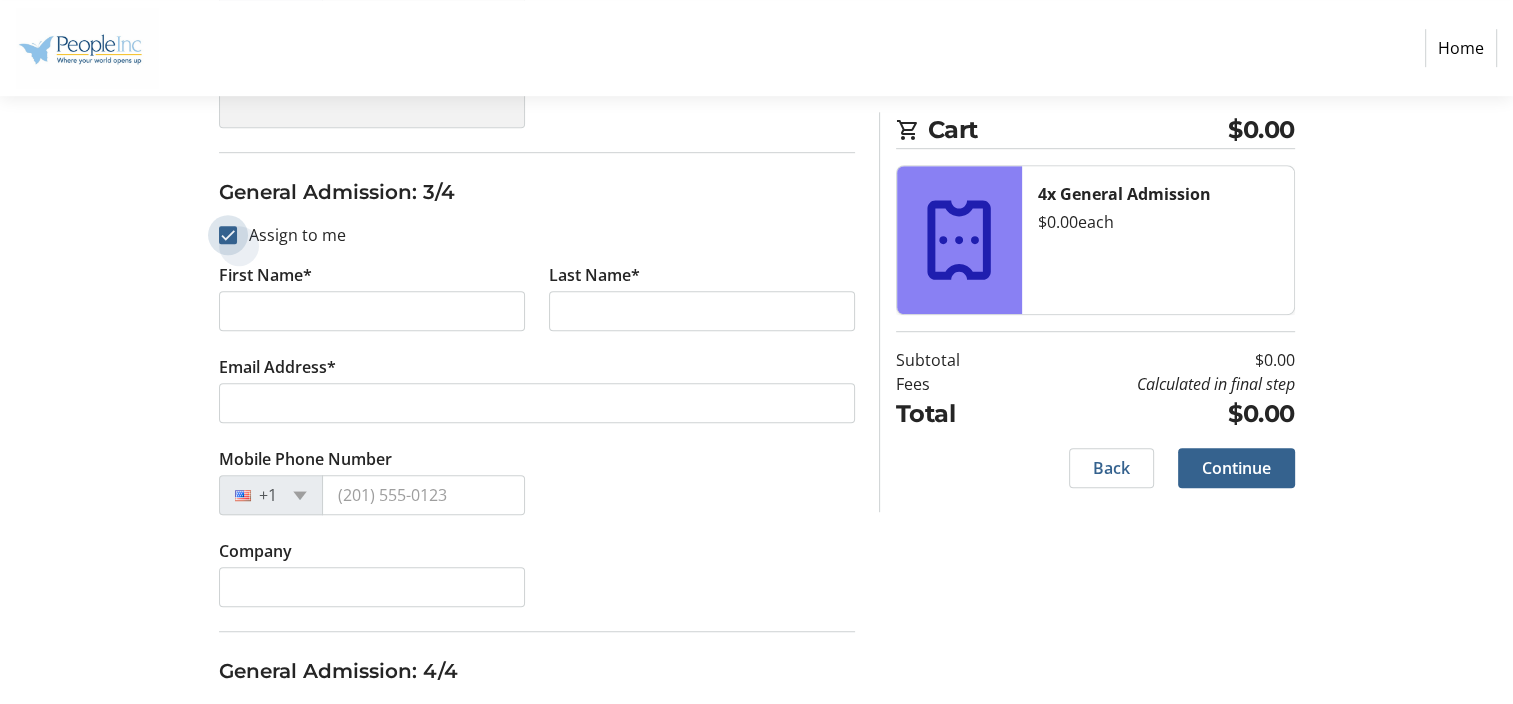 checkbox on "true" 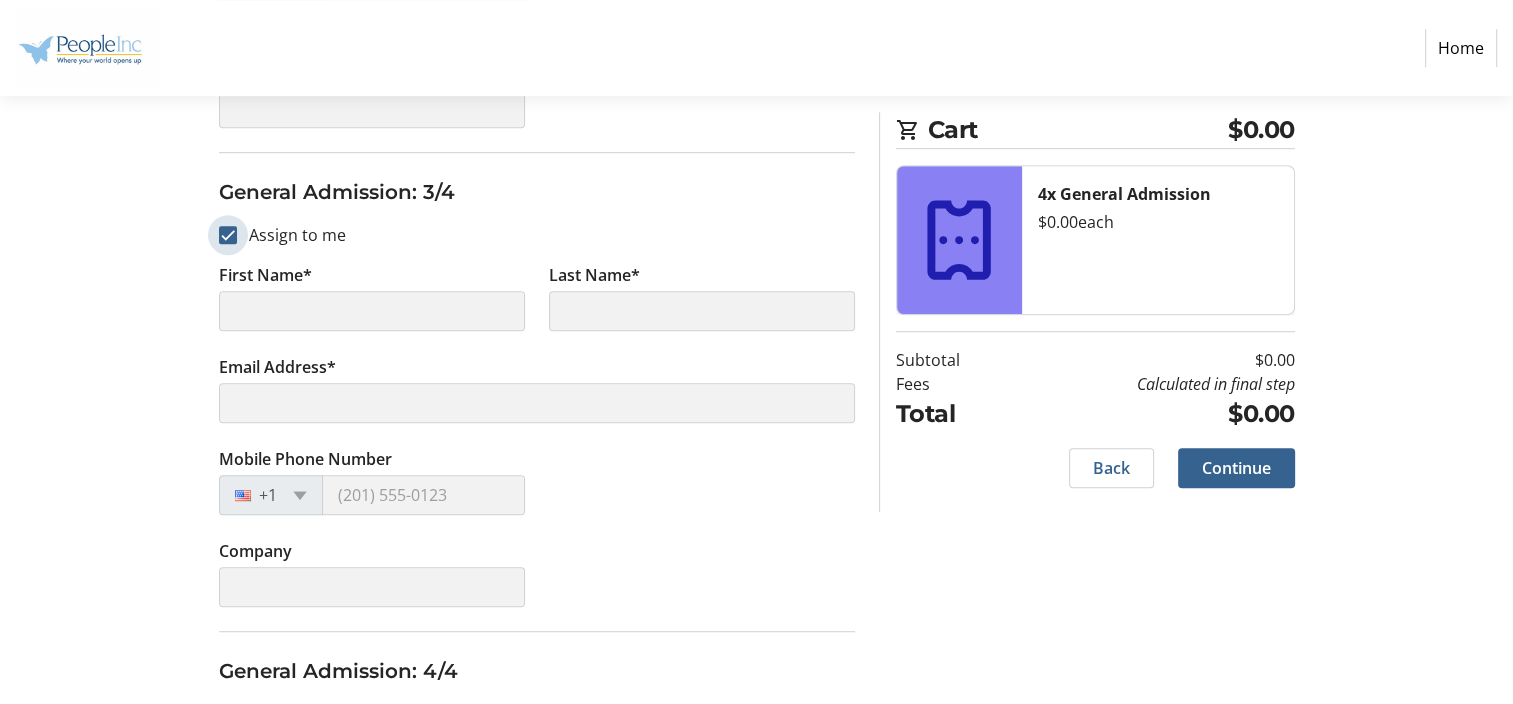 type on "[PERSON_NAME]" 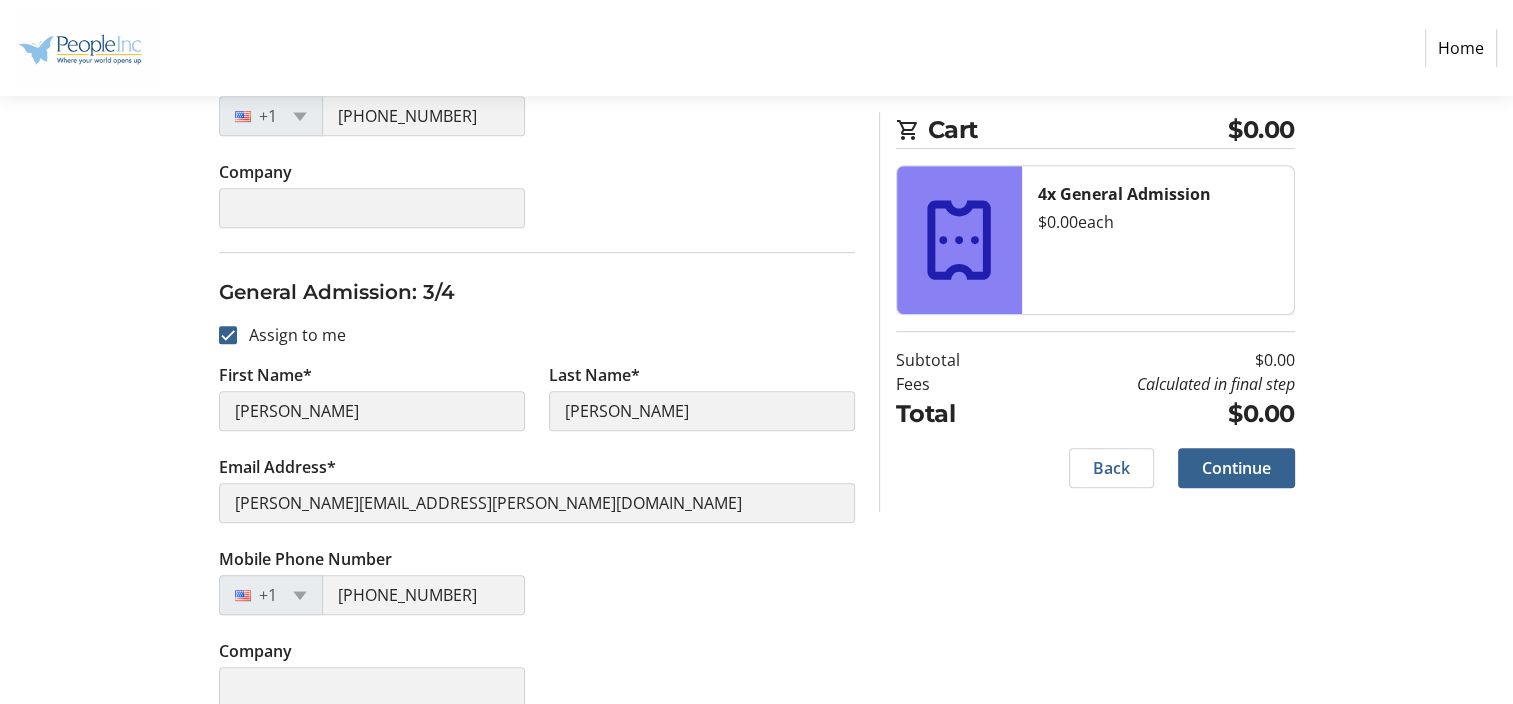 scroll, scrollTop: 668, scrollLeft: 0, axis: vertical 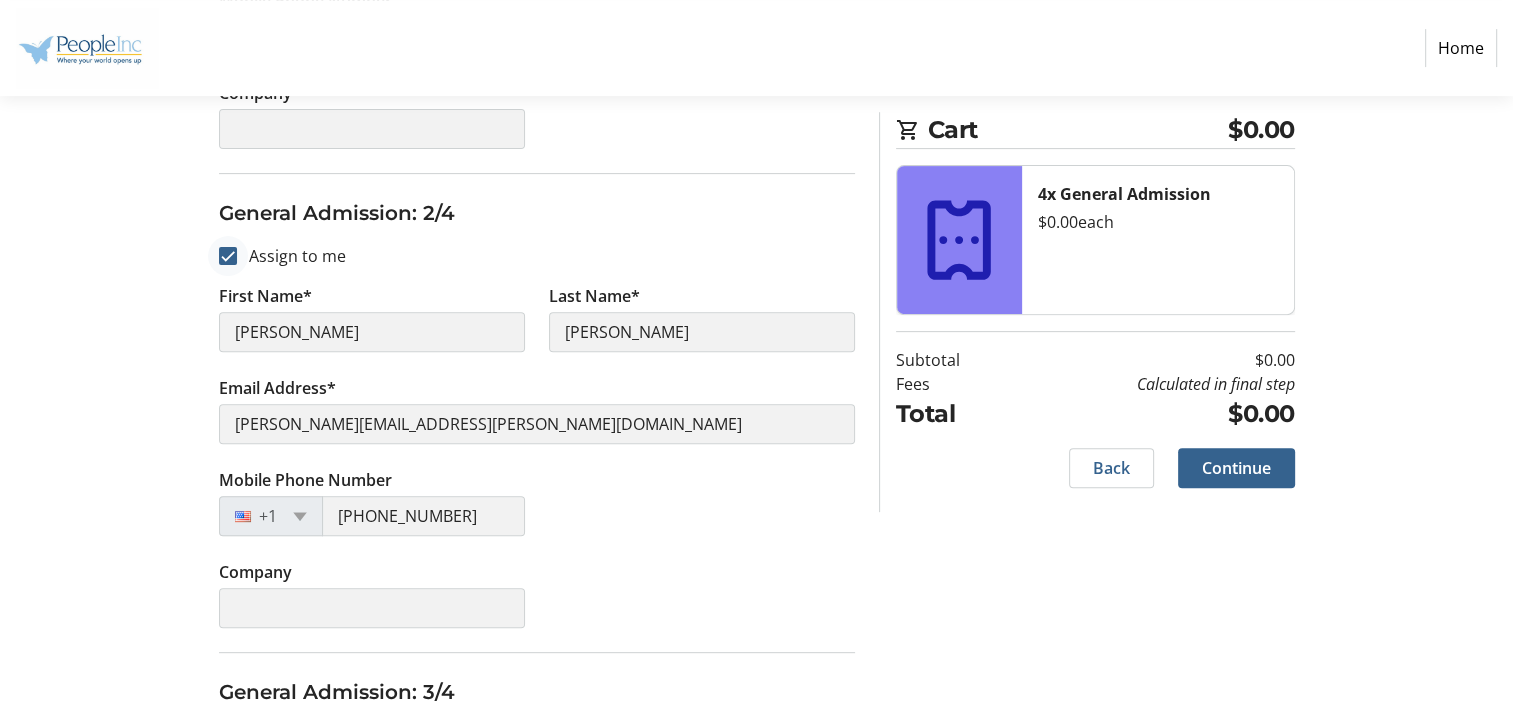 click at bounding box center (228, 256) 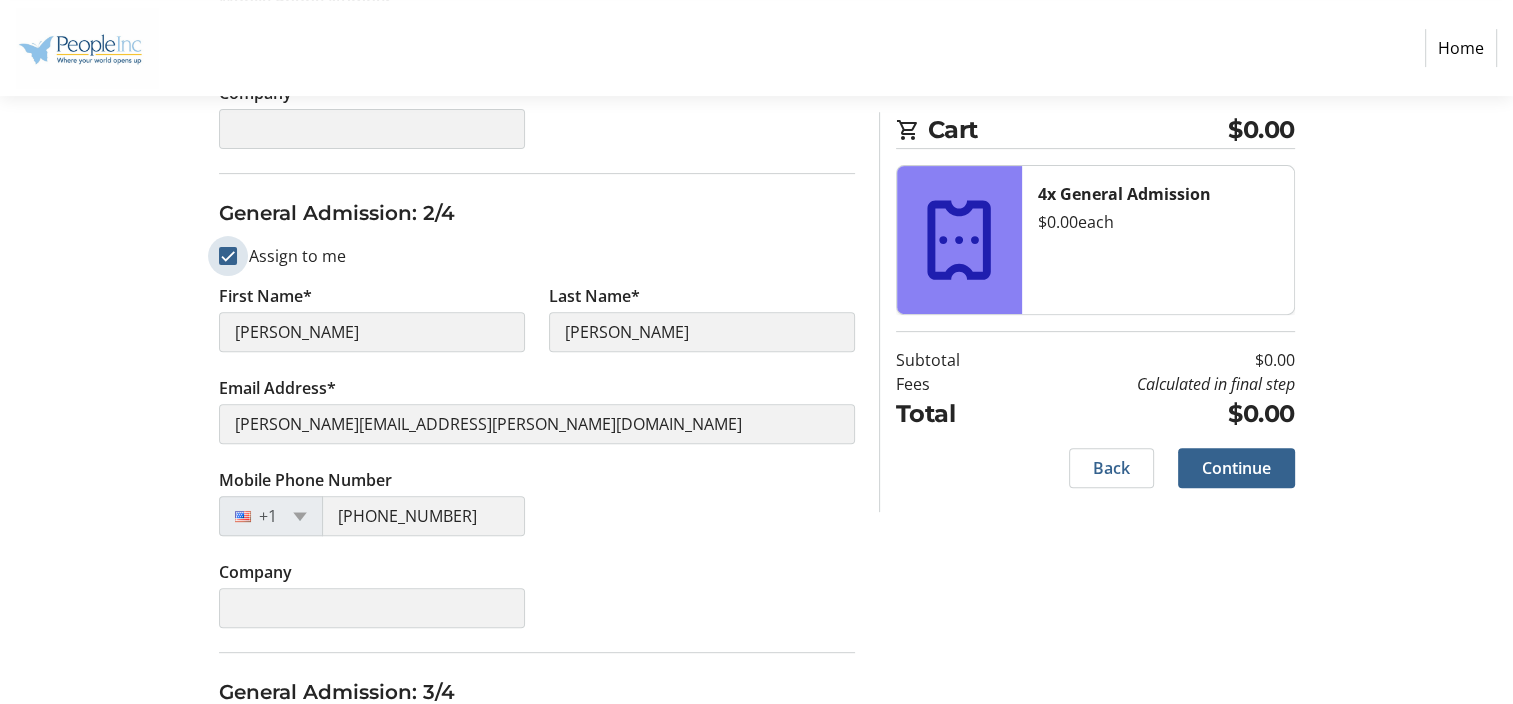 click on "Assign to me" at bounding box center (228, 256) 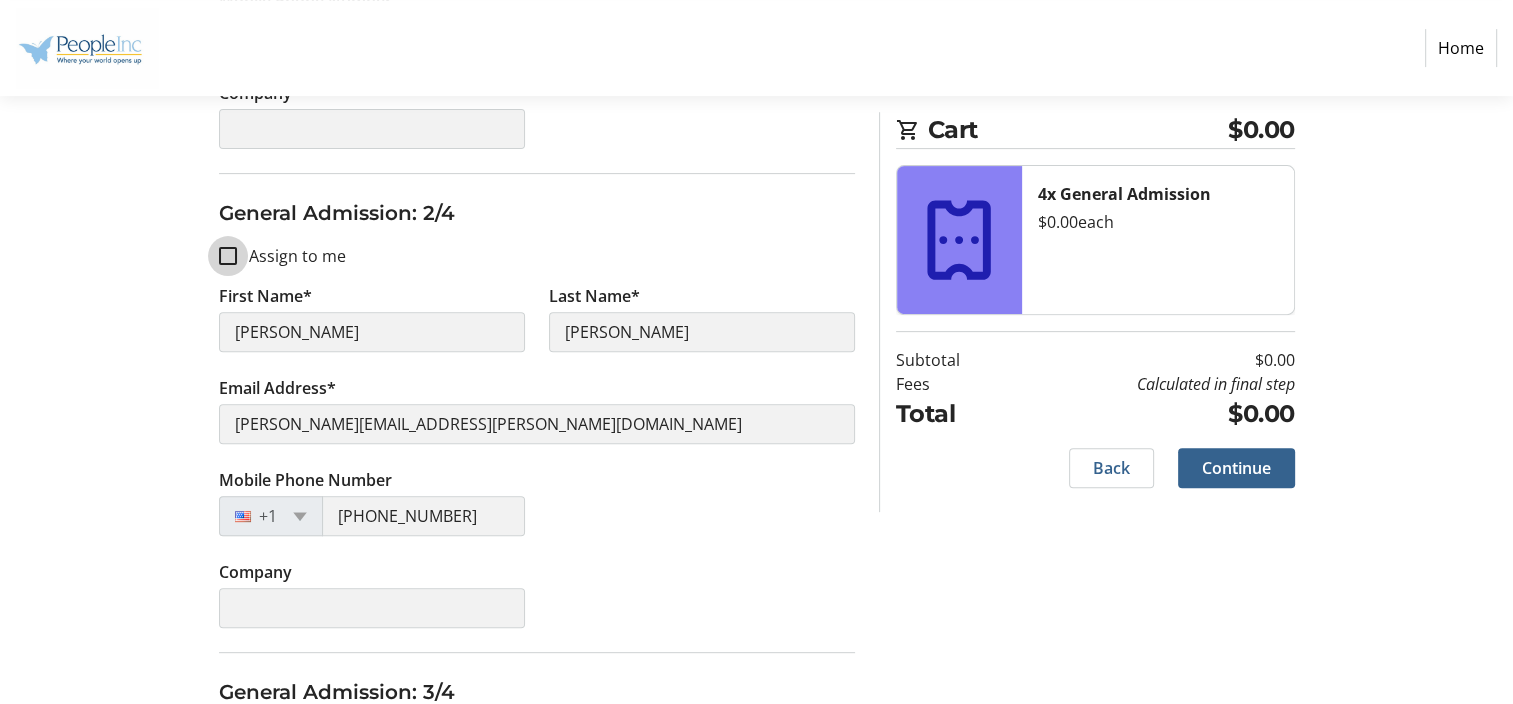 checkbox on "false" 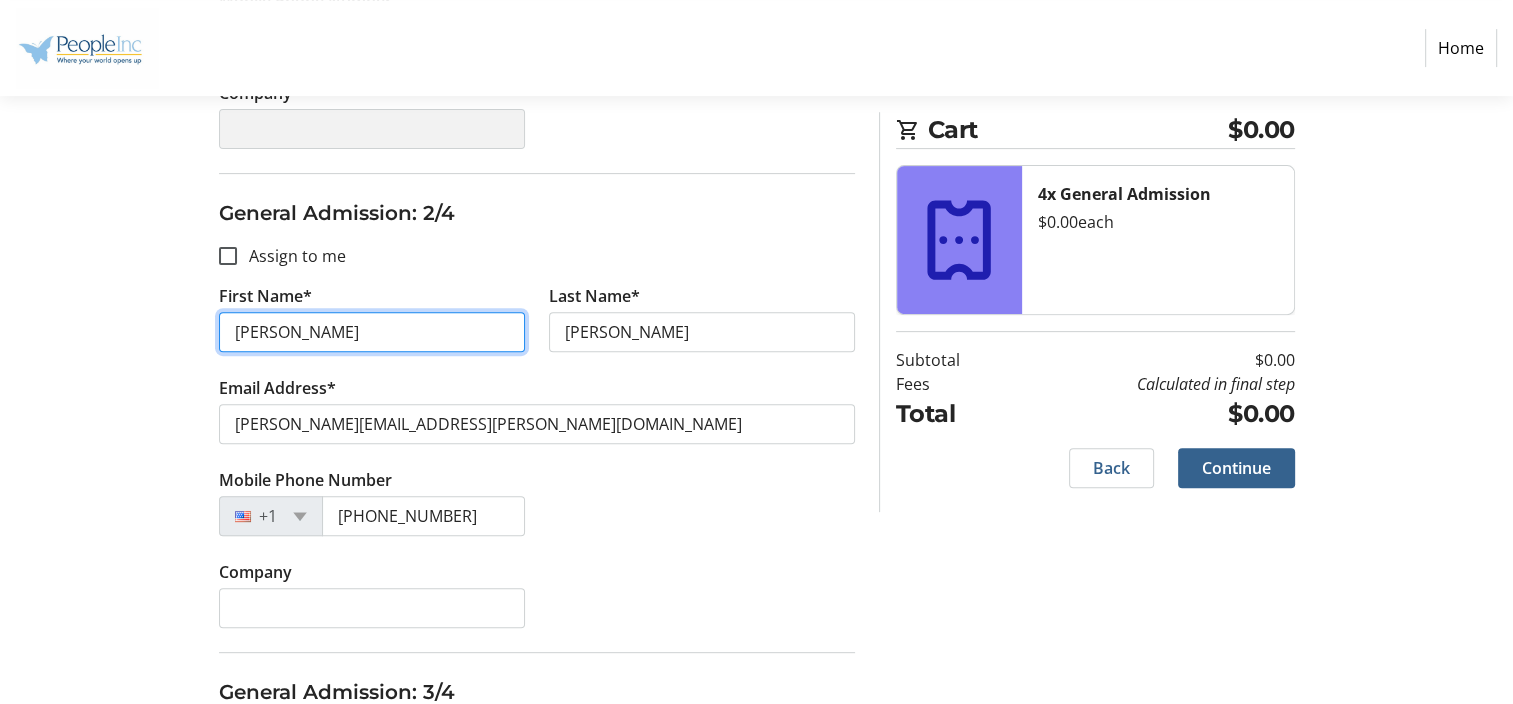 click on "[PERSON_NAME]" at bounding box center [372, 332] 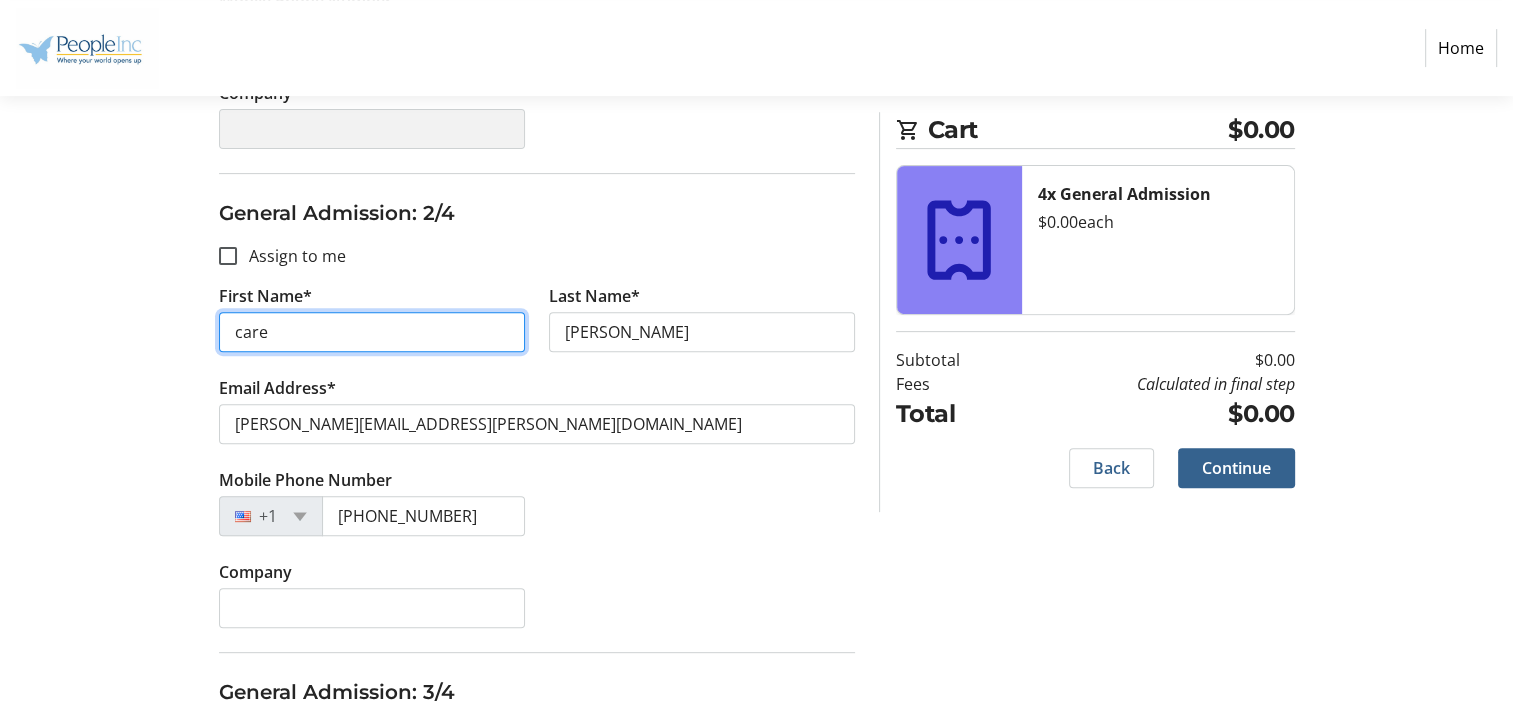 type 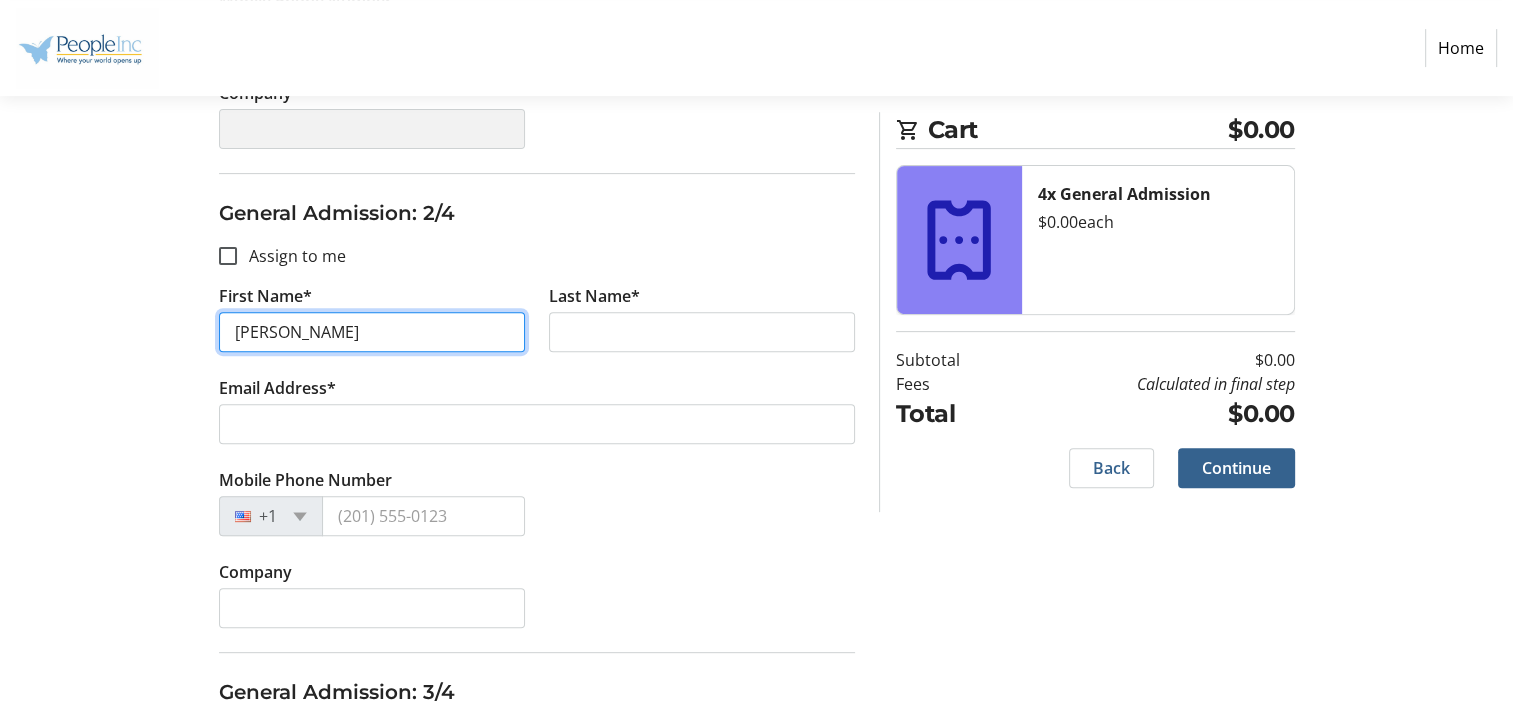 type on "charles" 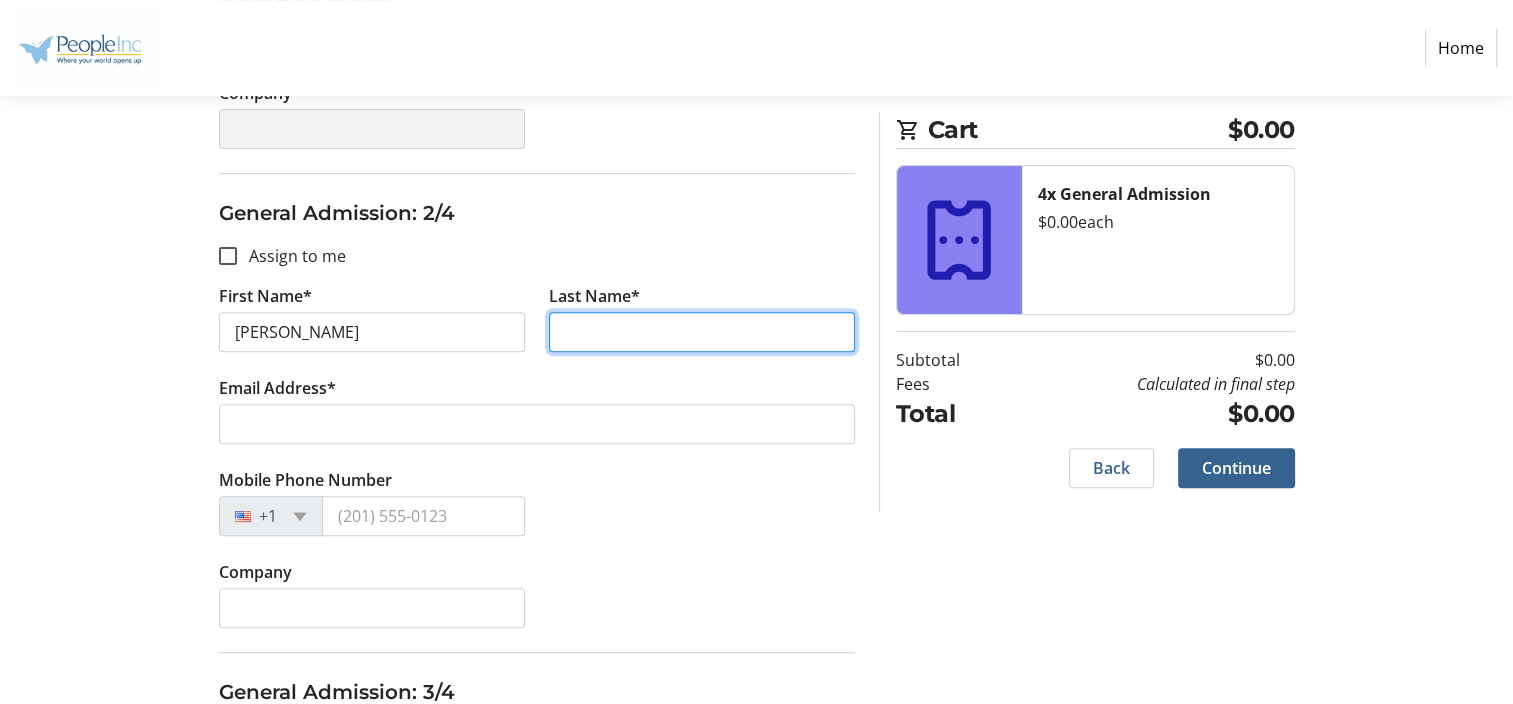 click on "Last Name*" at bounding box center (702, 332) 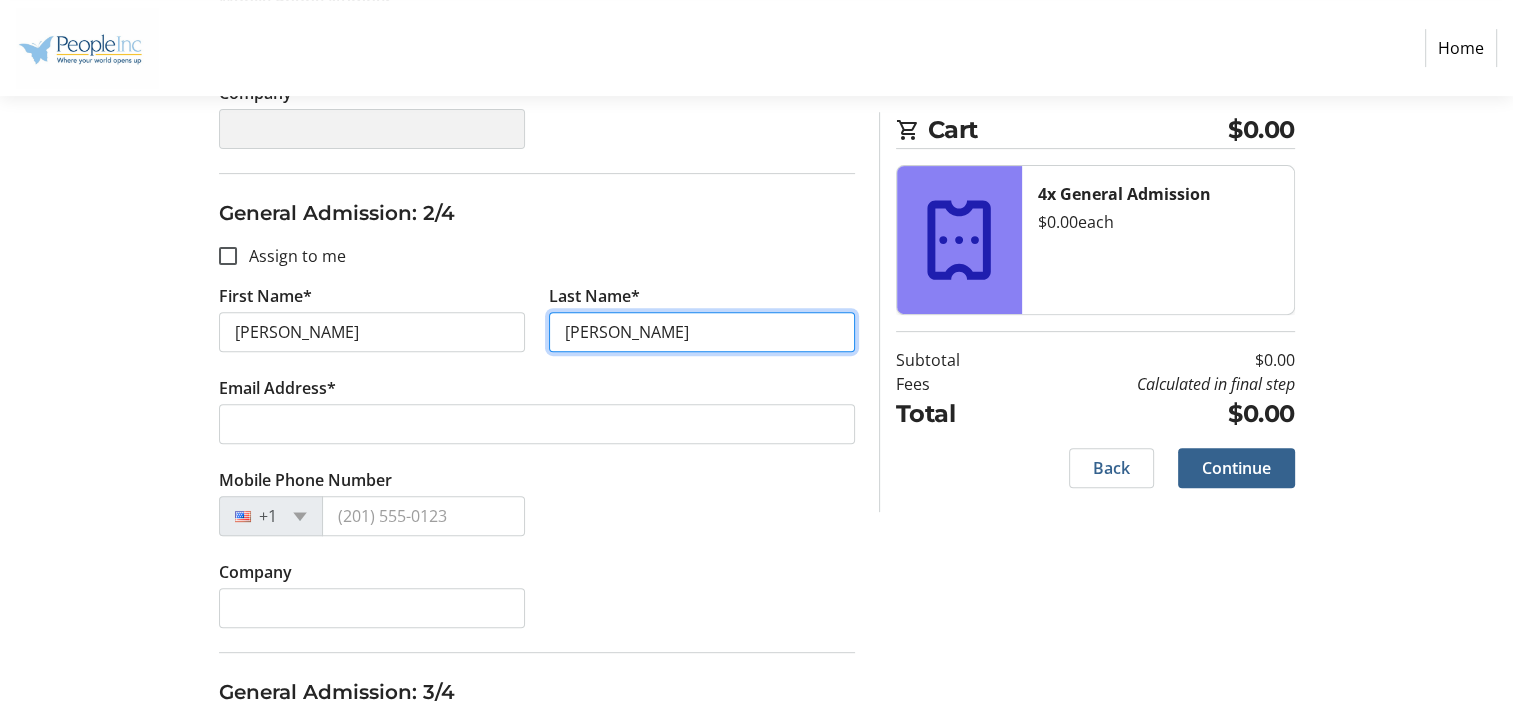 type on "[PERSON_NAME]" 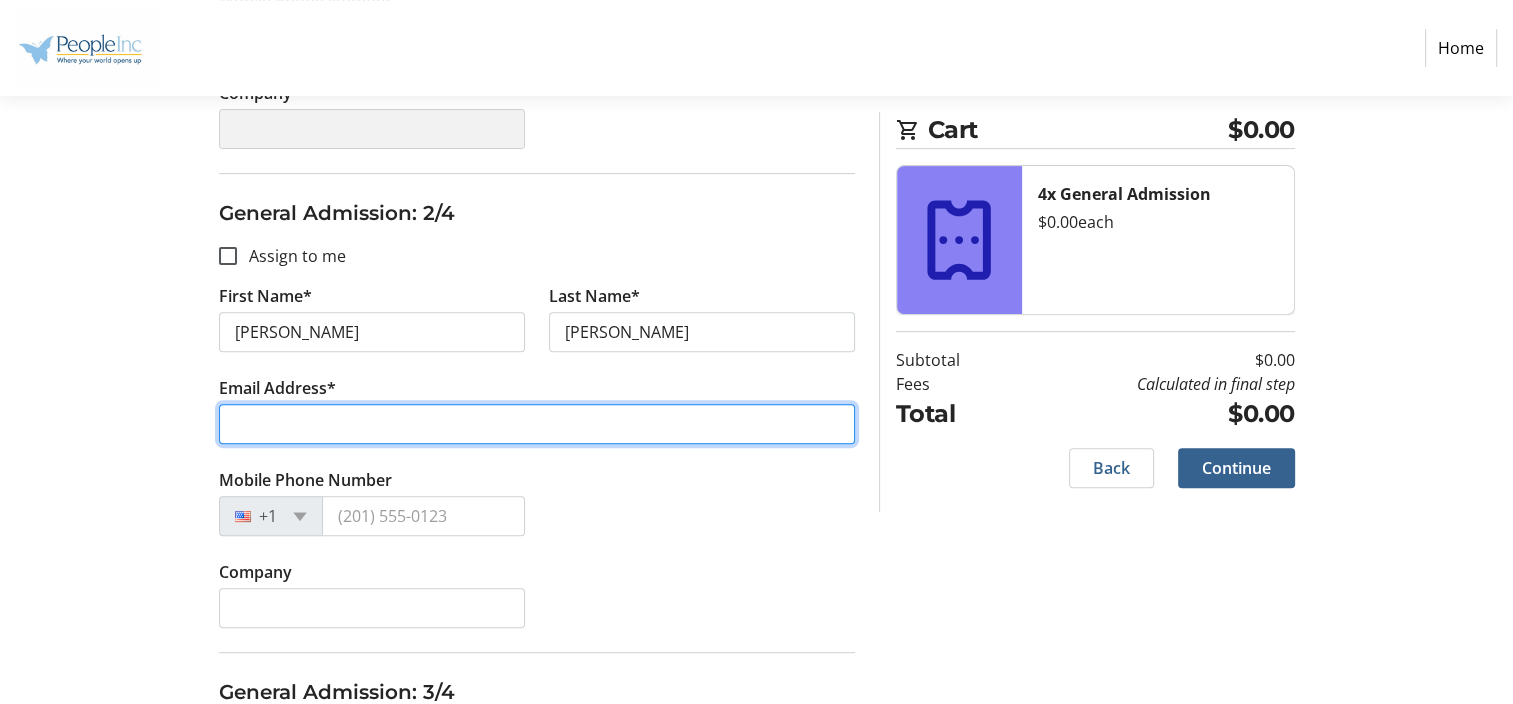 click on "Email Address*" at bounding box center (537, 424) 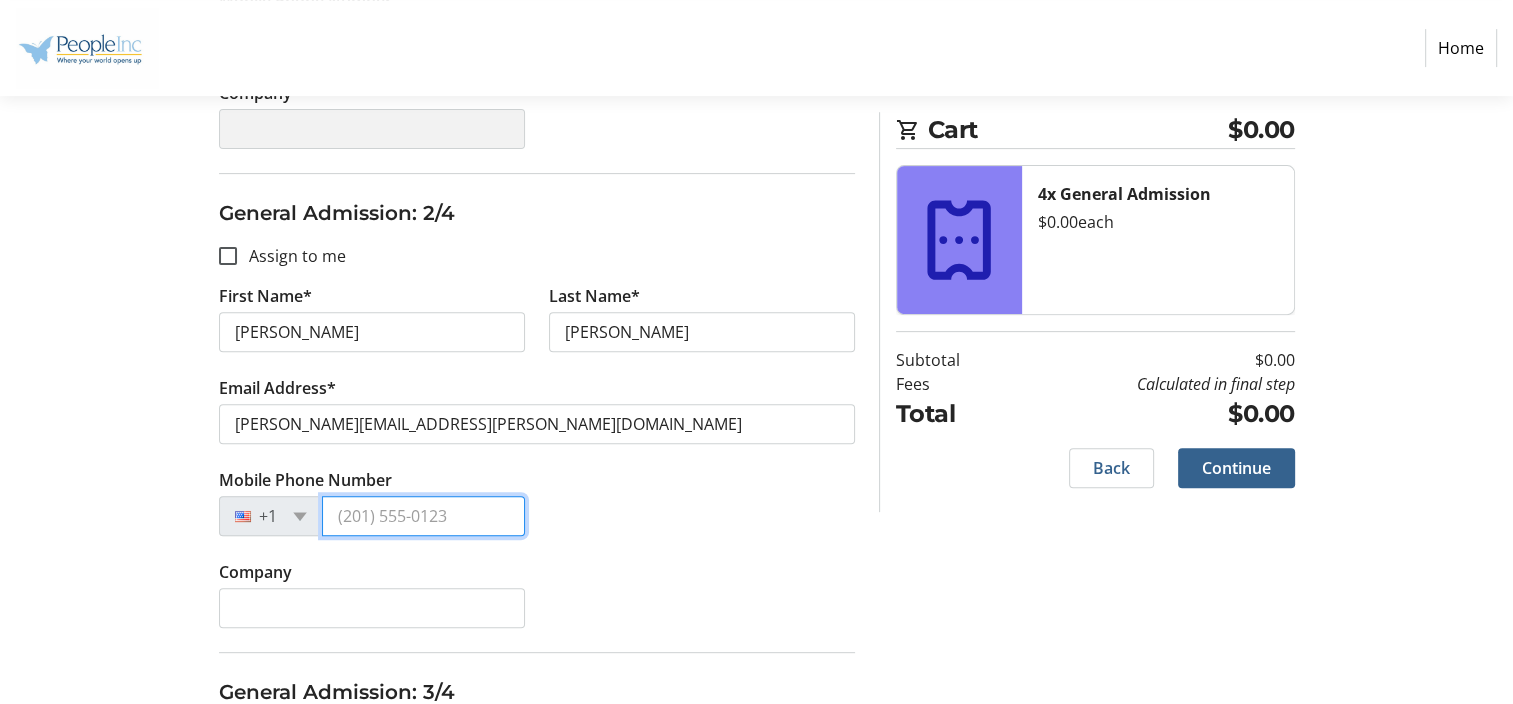 type on "[PHONE_NUMBER]" 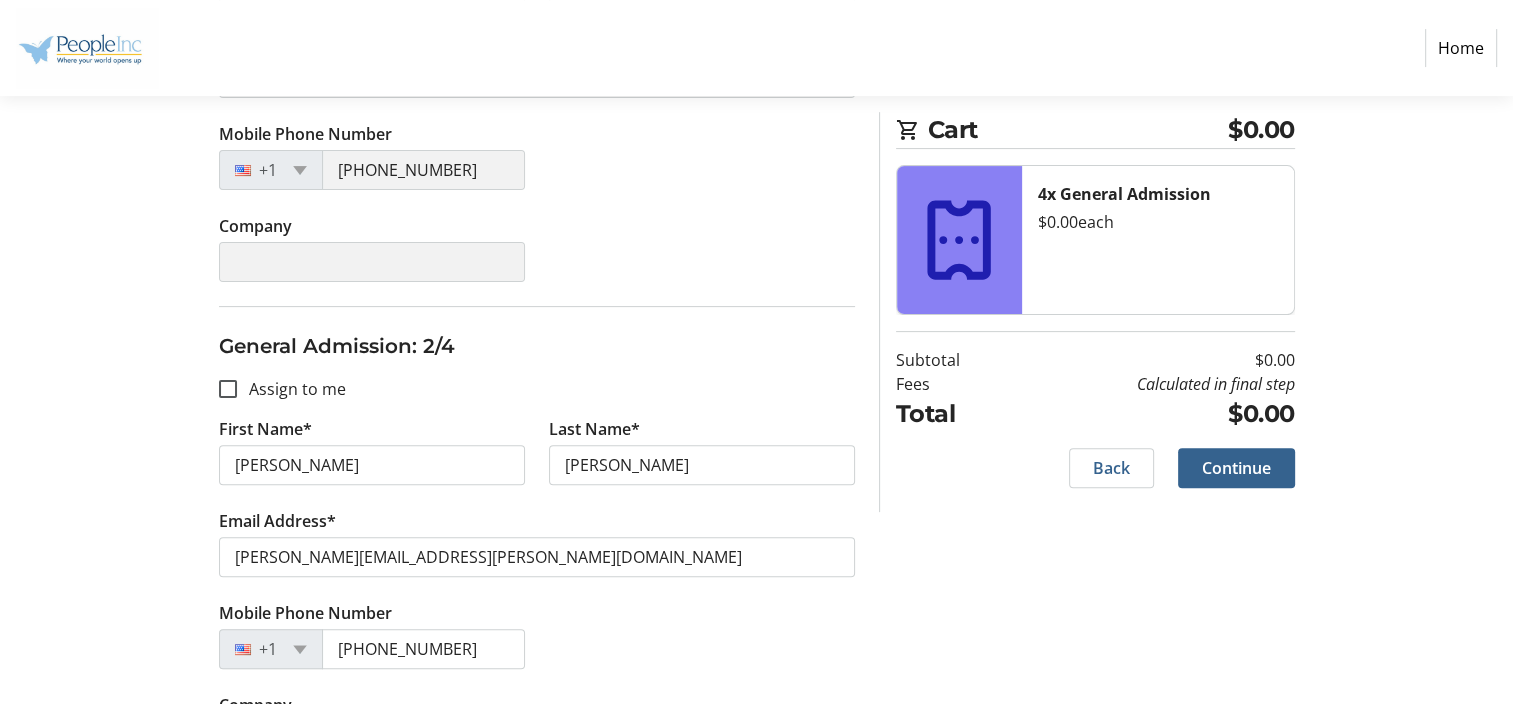 scroll, scrollTop: 668, scrollLeft: 0, axis: vertical 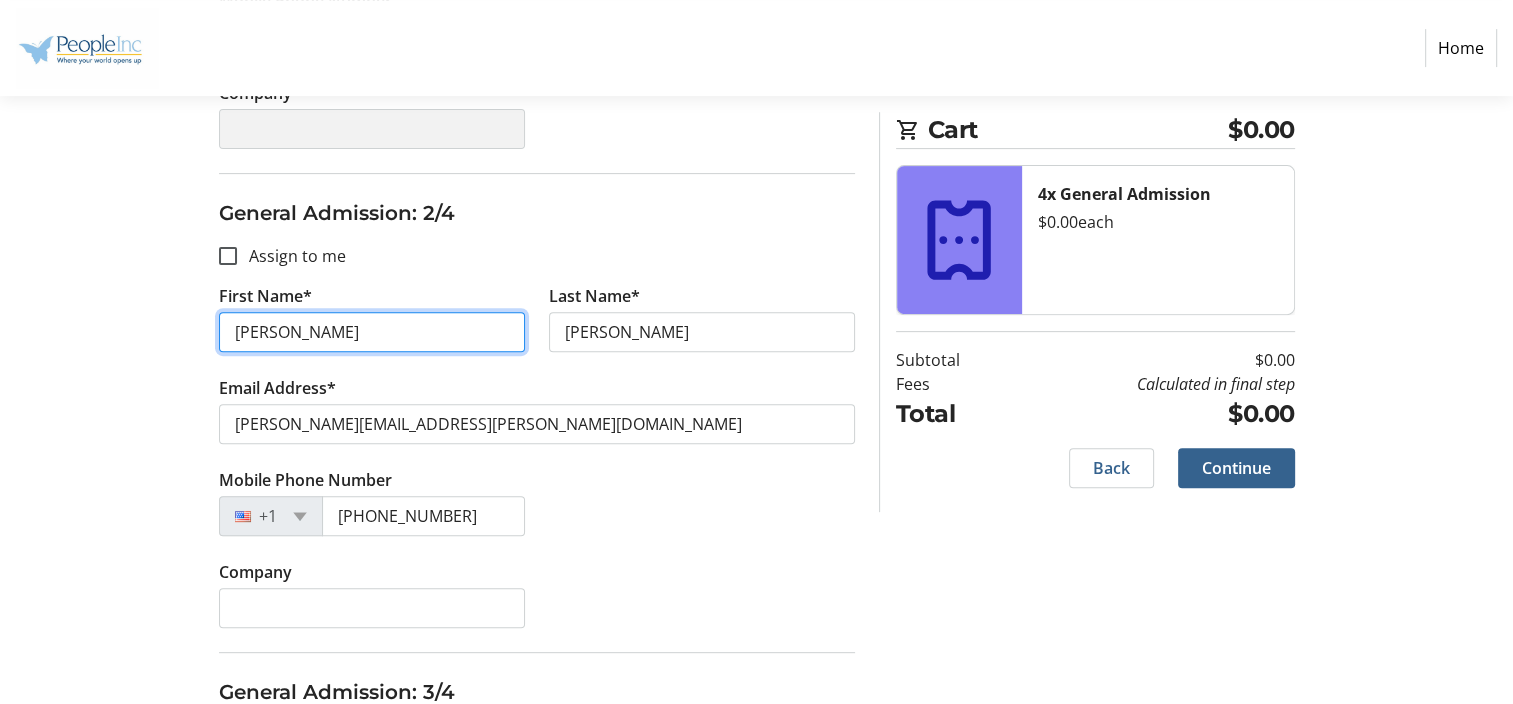 drag, startPoint x: 352, startPoint y: 324, endPoint x: 114, endPoint y: 325, distance: 238.0021 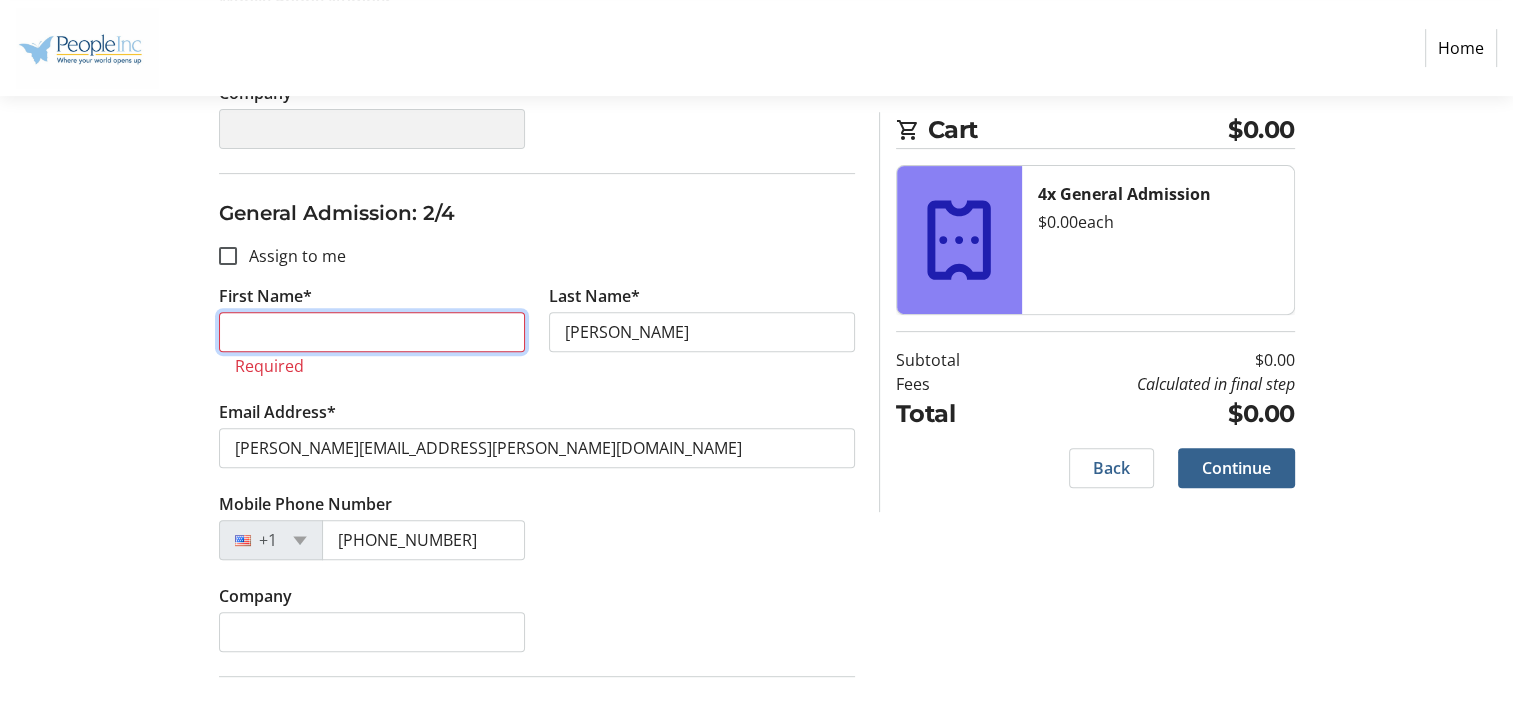 type 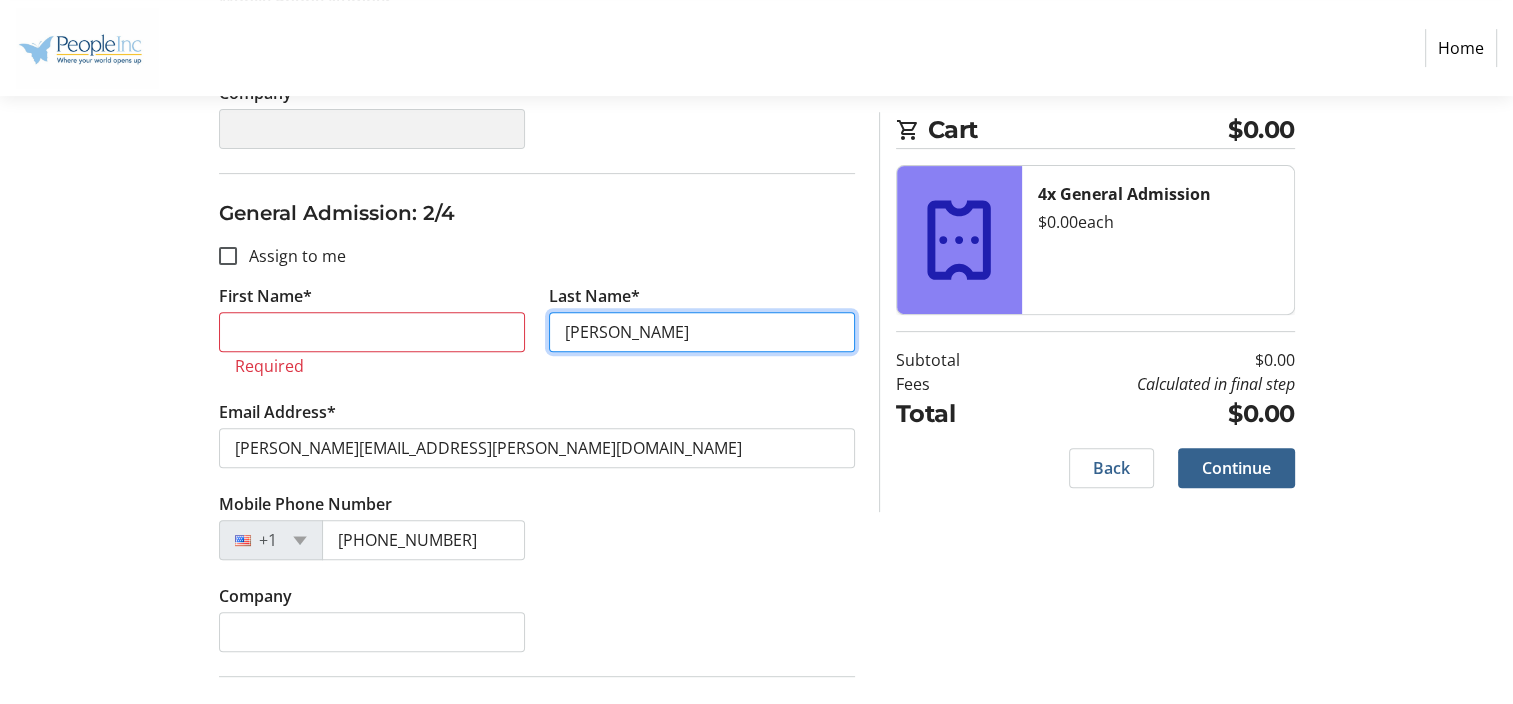 click on "[PERSON_NAME]" at bounding box center (702, 332) 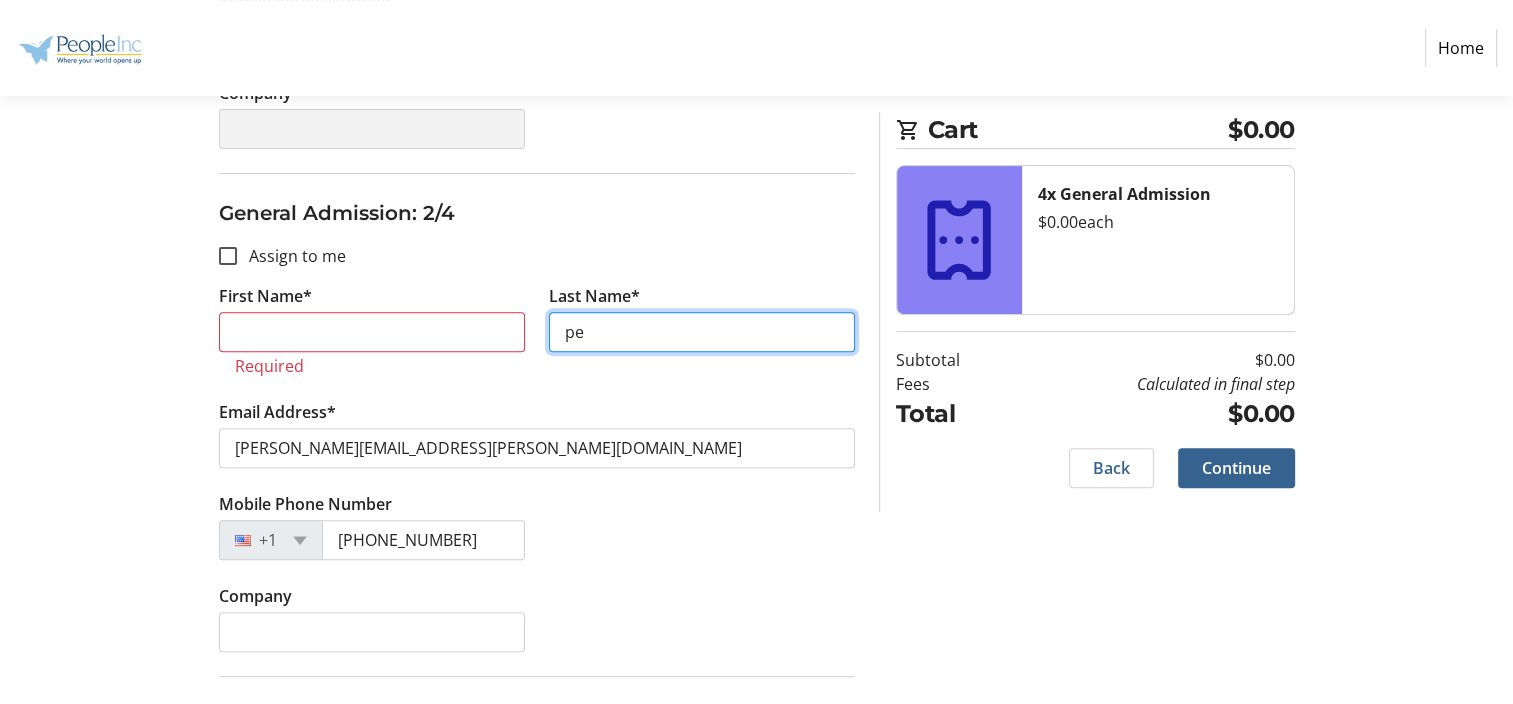 type on "p" 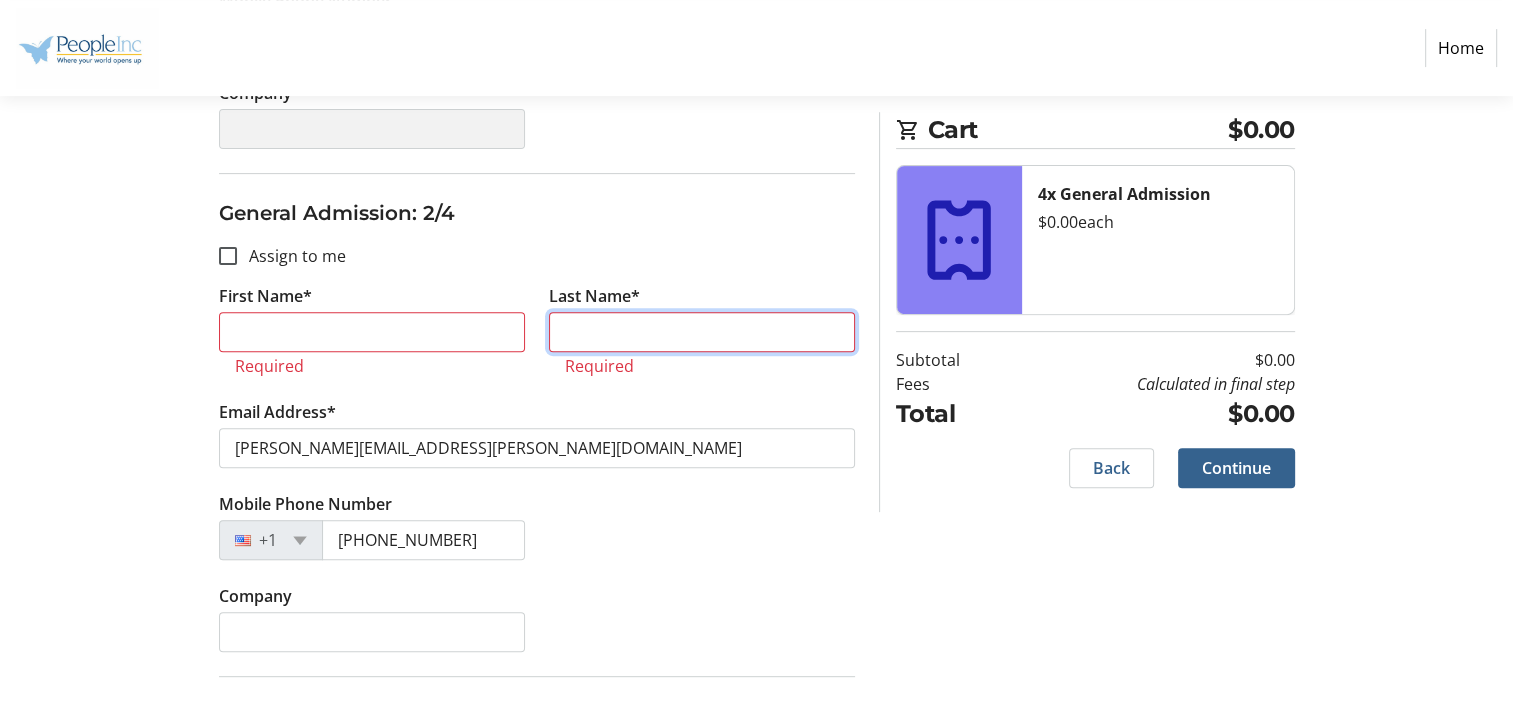 type 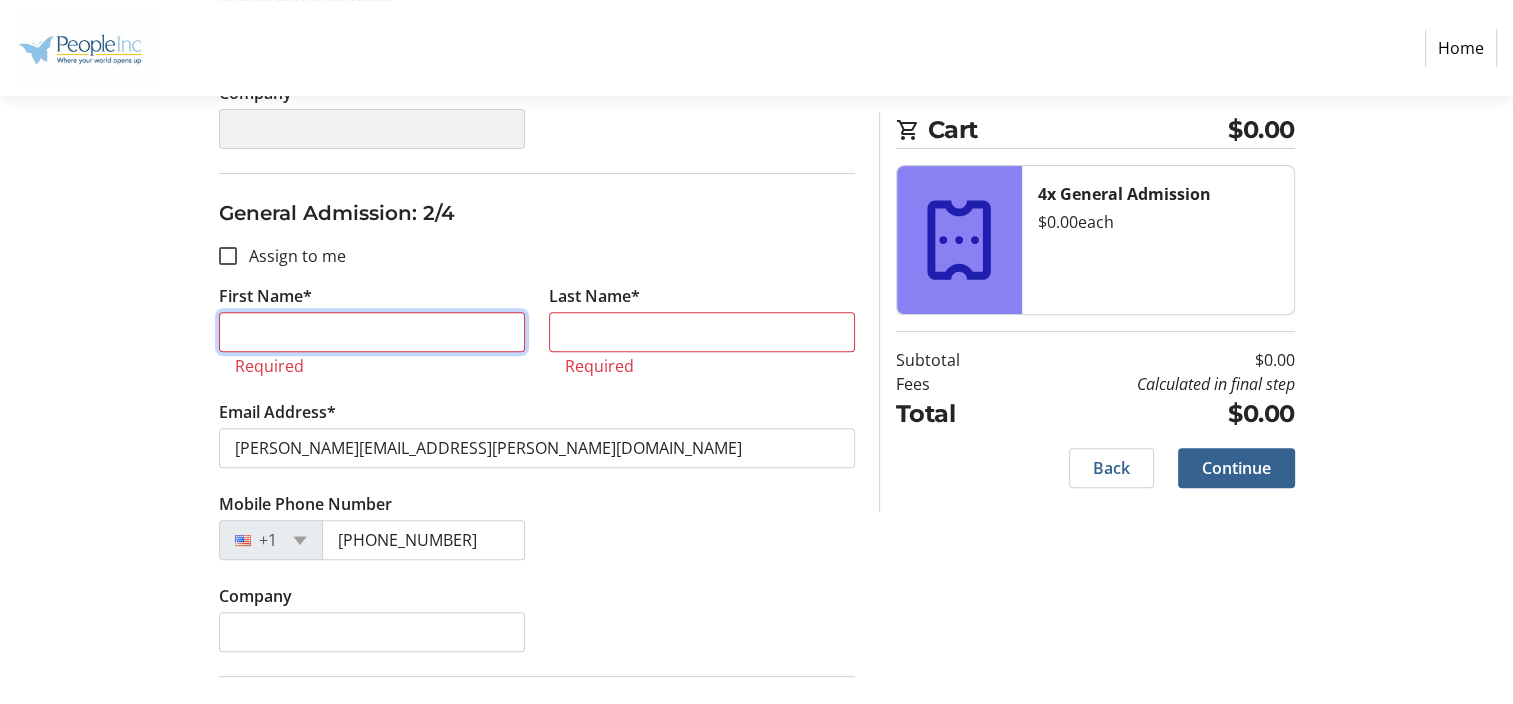 click on "First Name*" at bounding box center [372, 332] 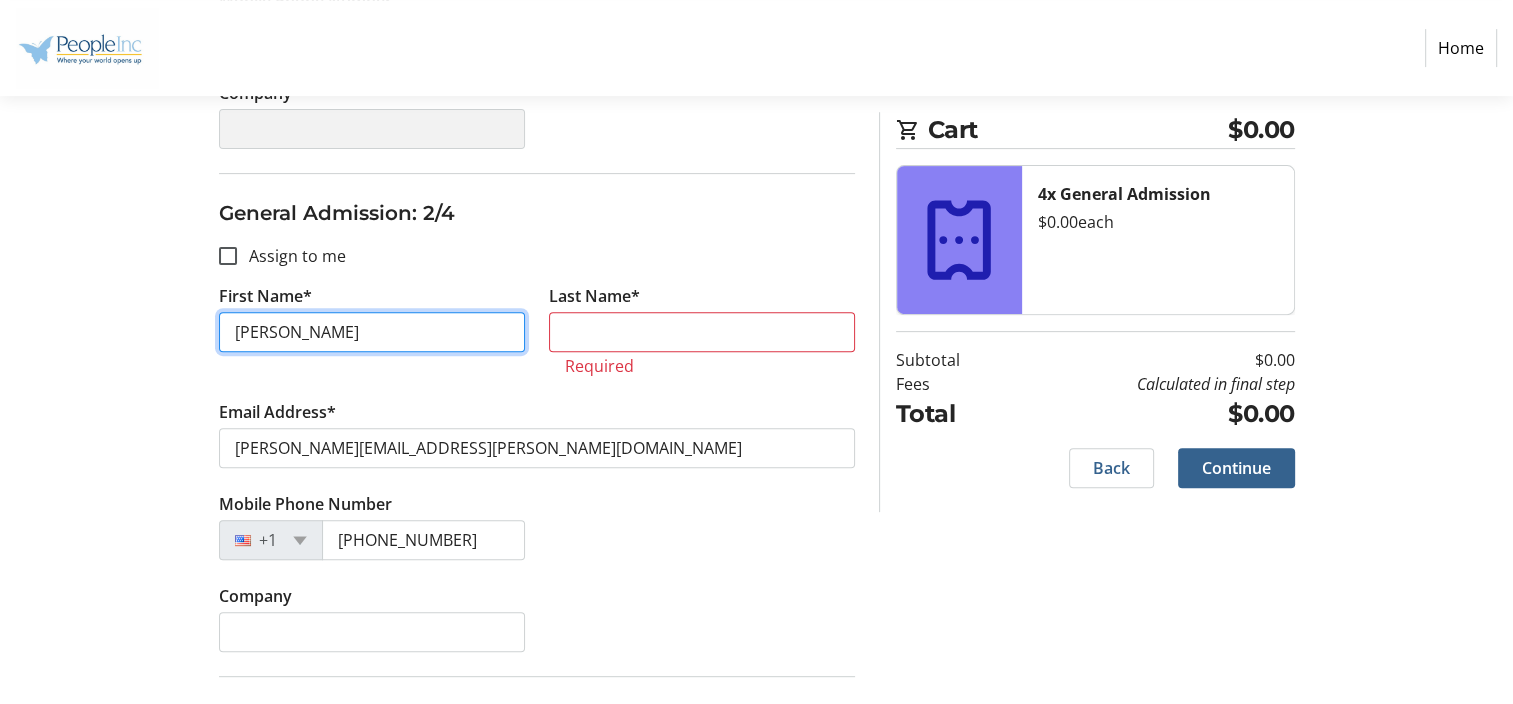 type on "conner" 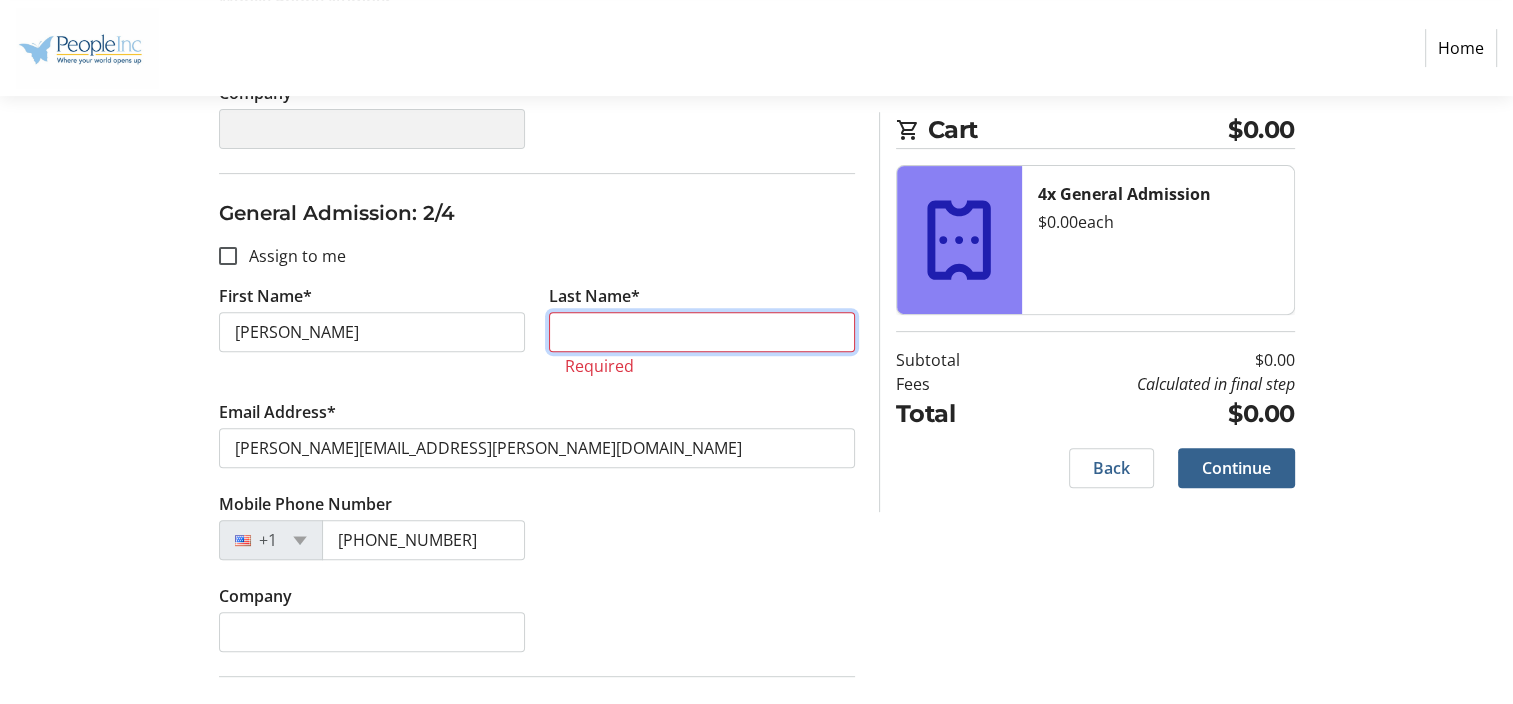 click on "Last Name*" at bounding box center [702, 332] 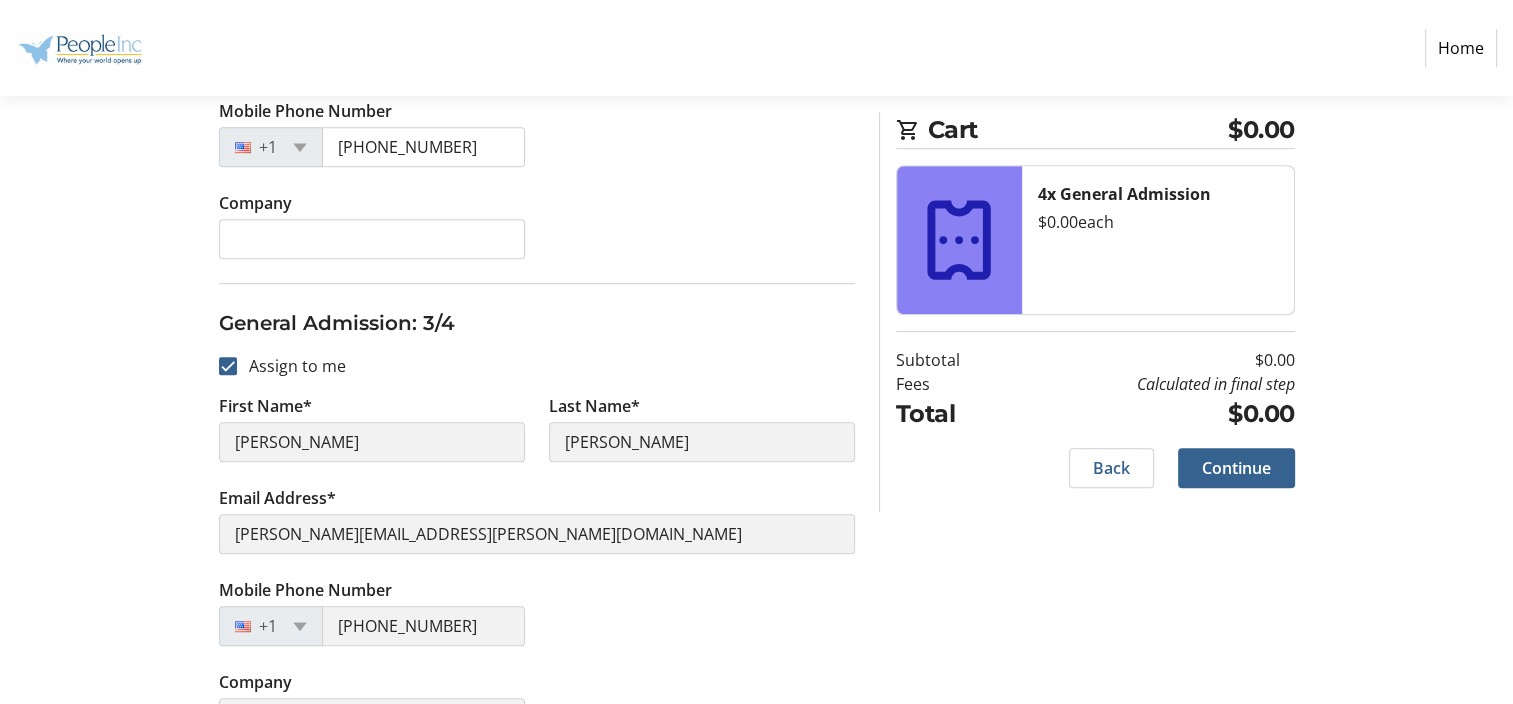 scroll, scrollTop: 1068, scrollLeft: 0, axis: vertical 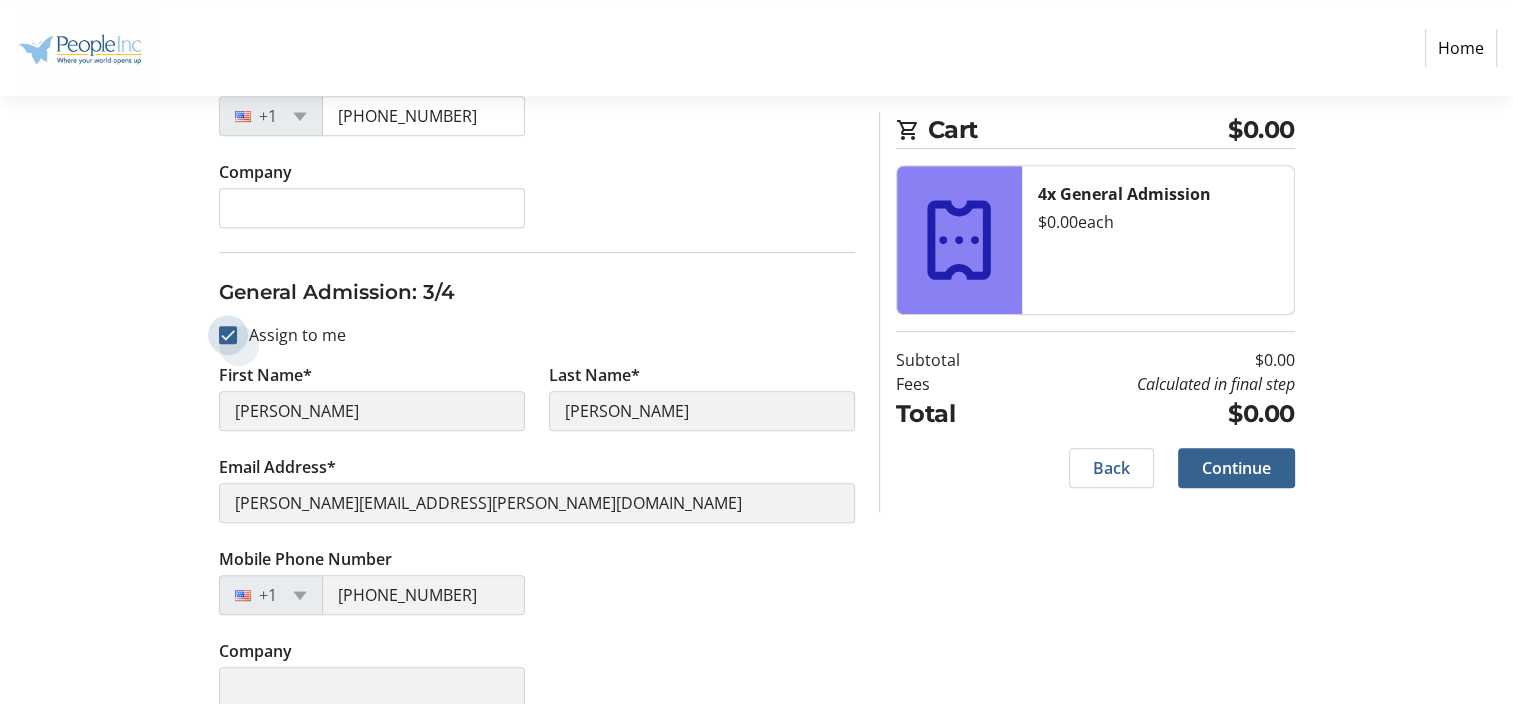 click on "Assign to me" at bounding box center (228, 335) 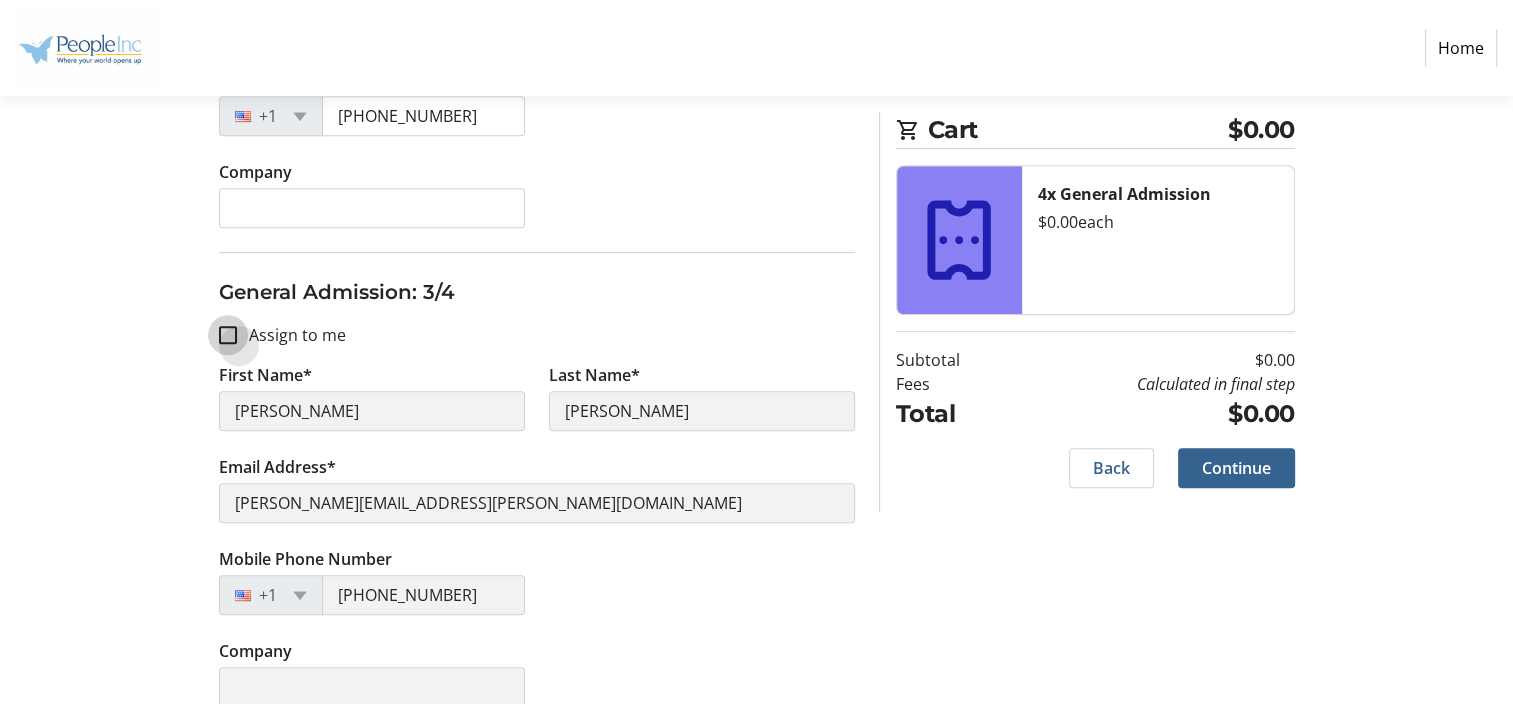 checkbox on "false" 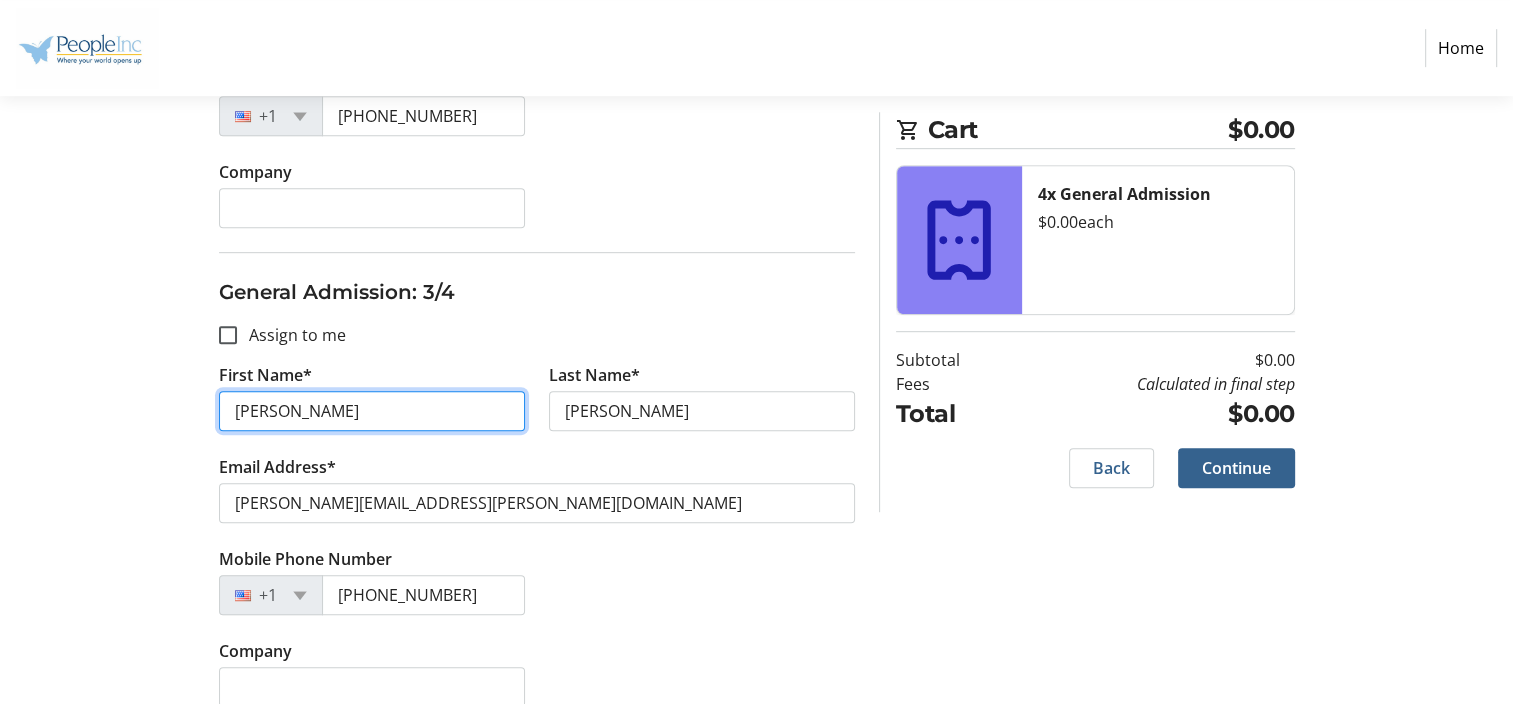 click on "[PERSON_NAME]" at bounding box center (372, 411) 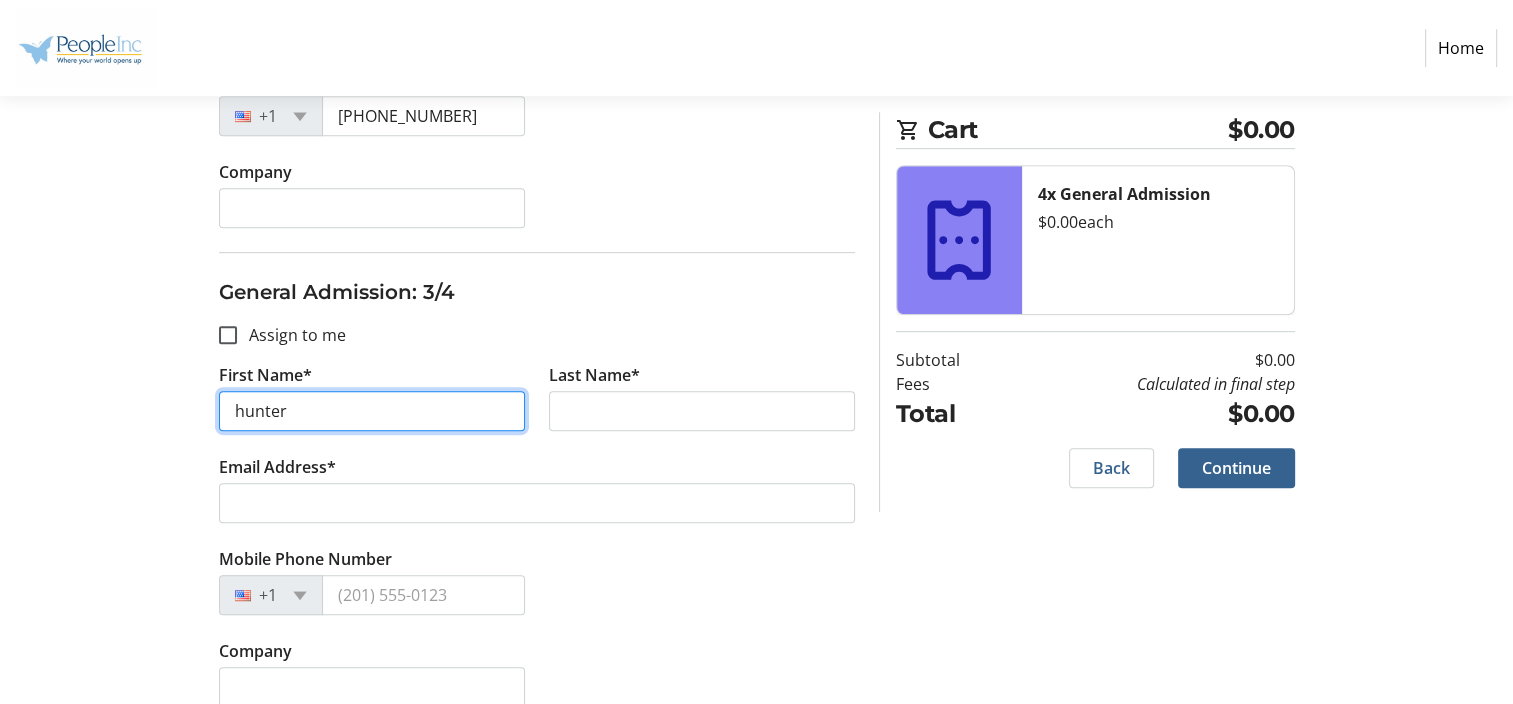 type on "hunter" 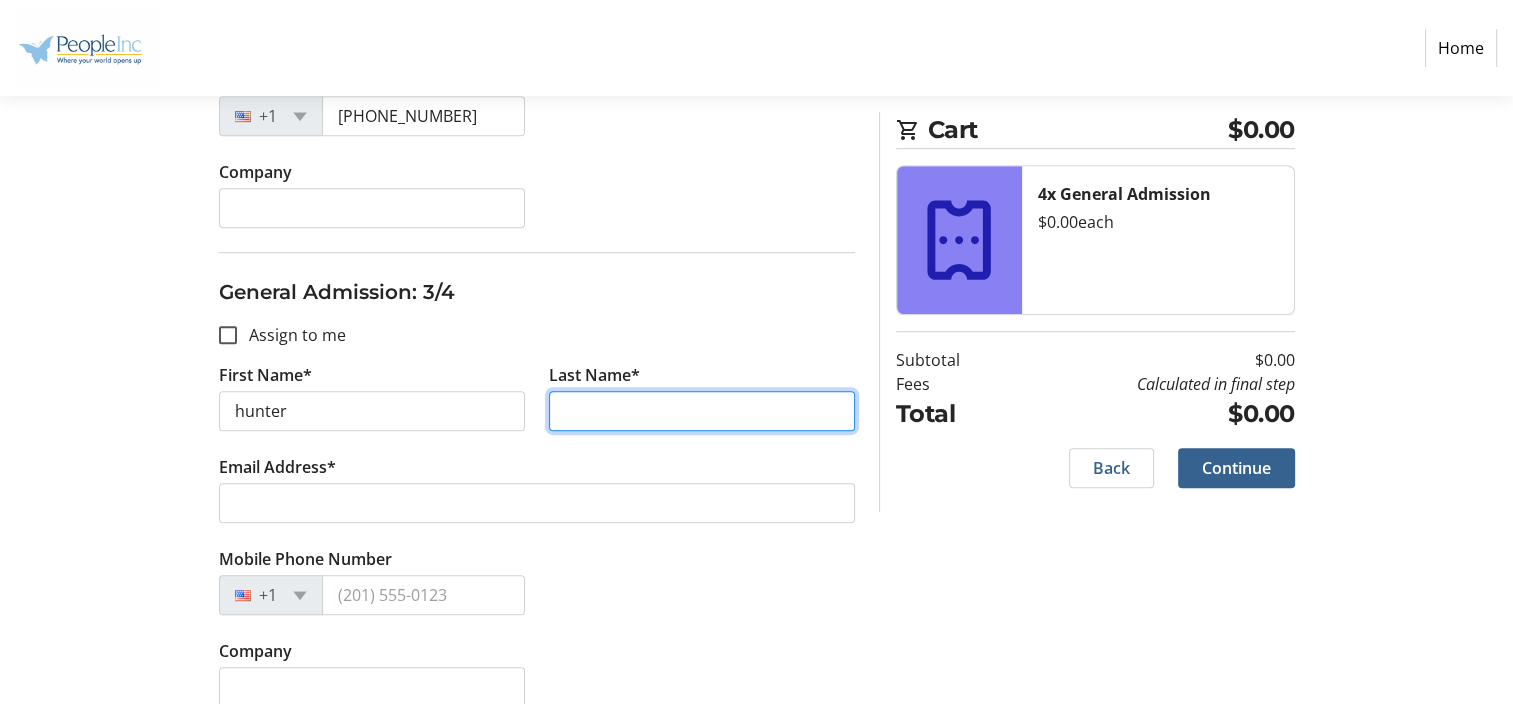 click on "Last Name*" at bounding box center (702, 411) 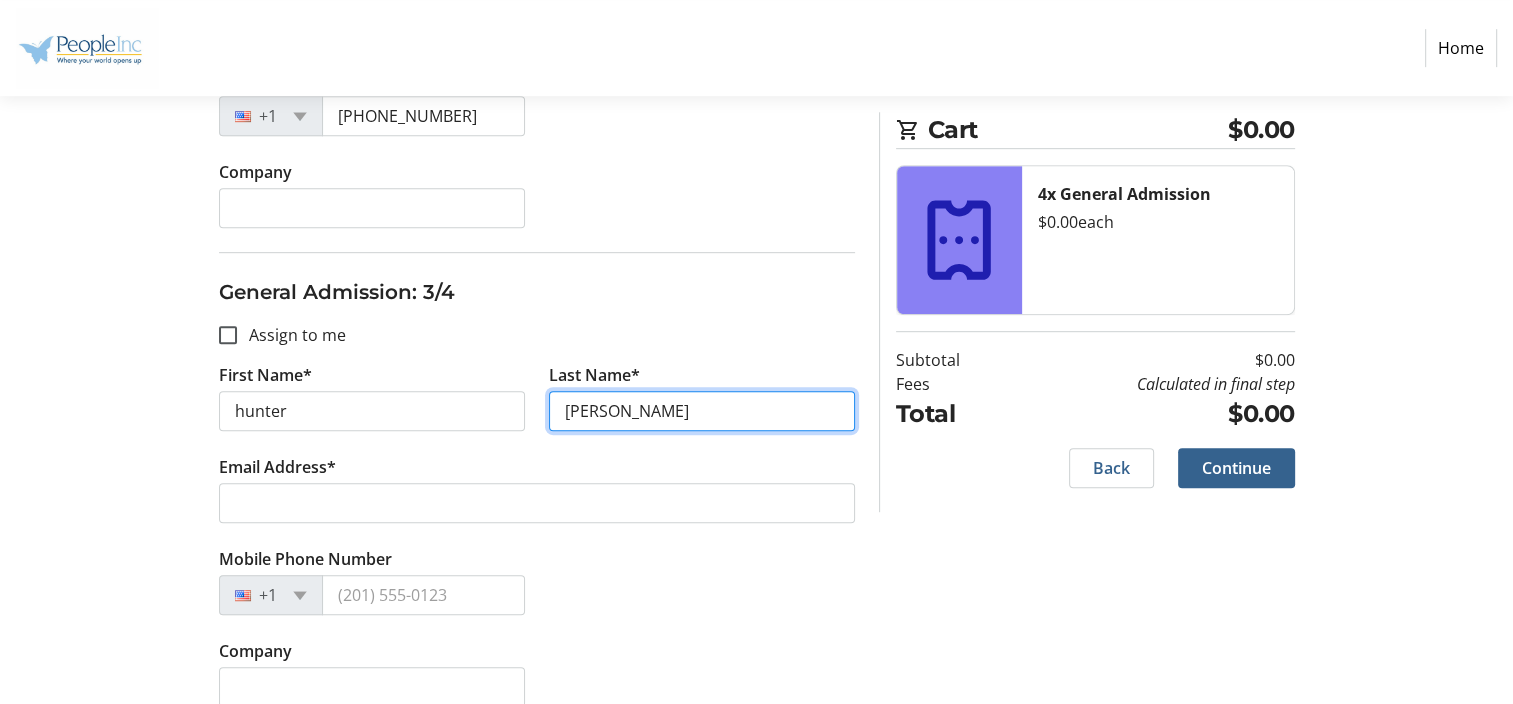 type on "[PERSON_NAME]" 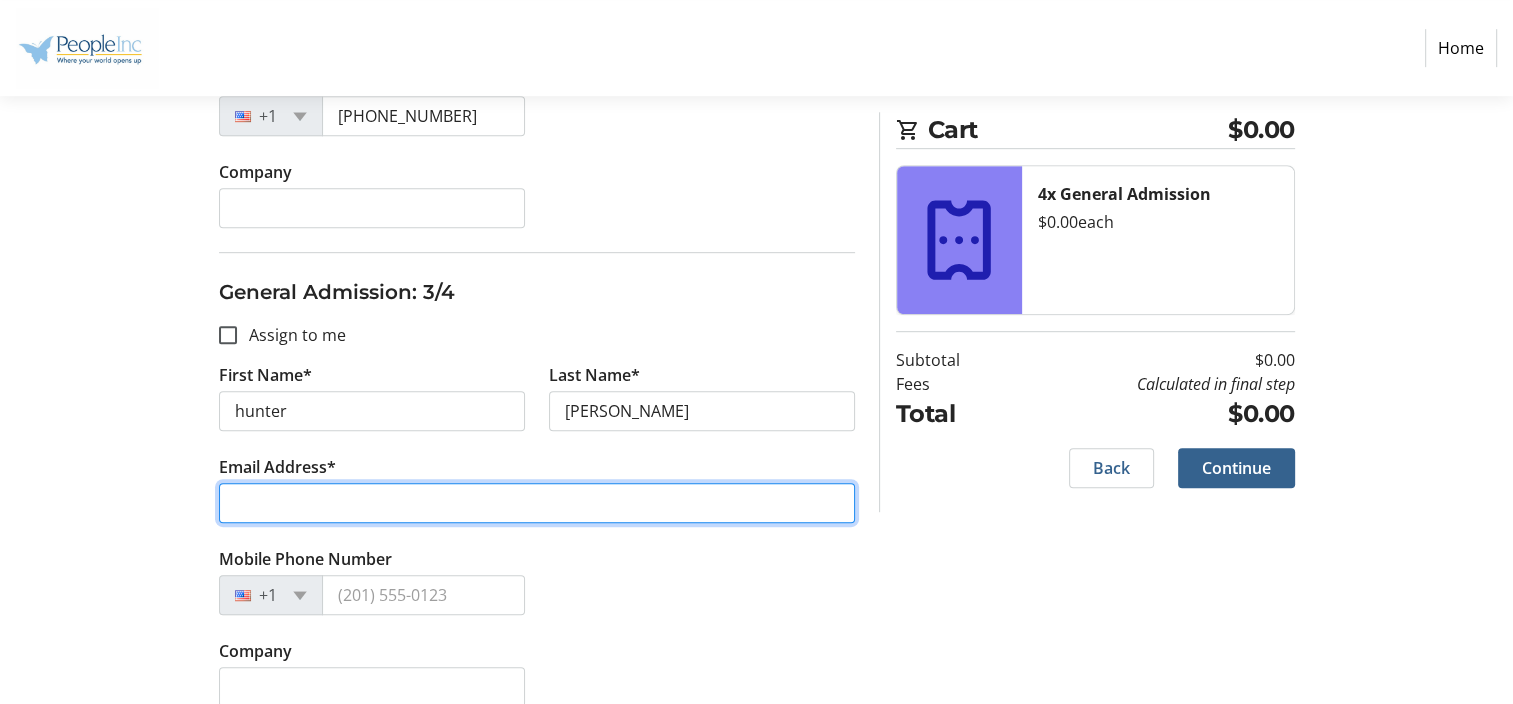 click on "Email Address*" at bounding box center [537, 503] 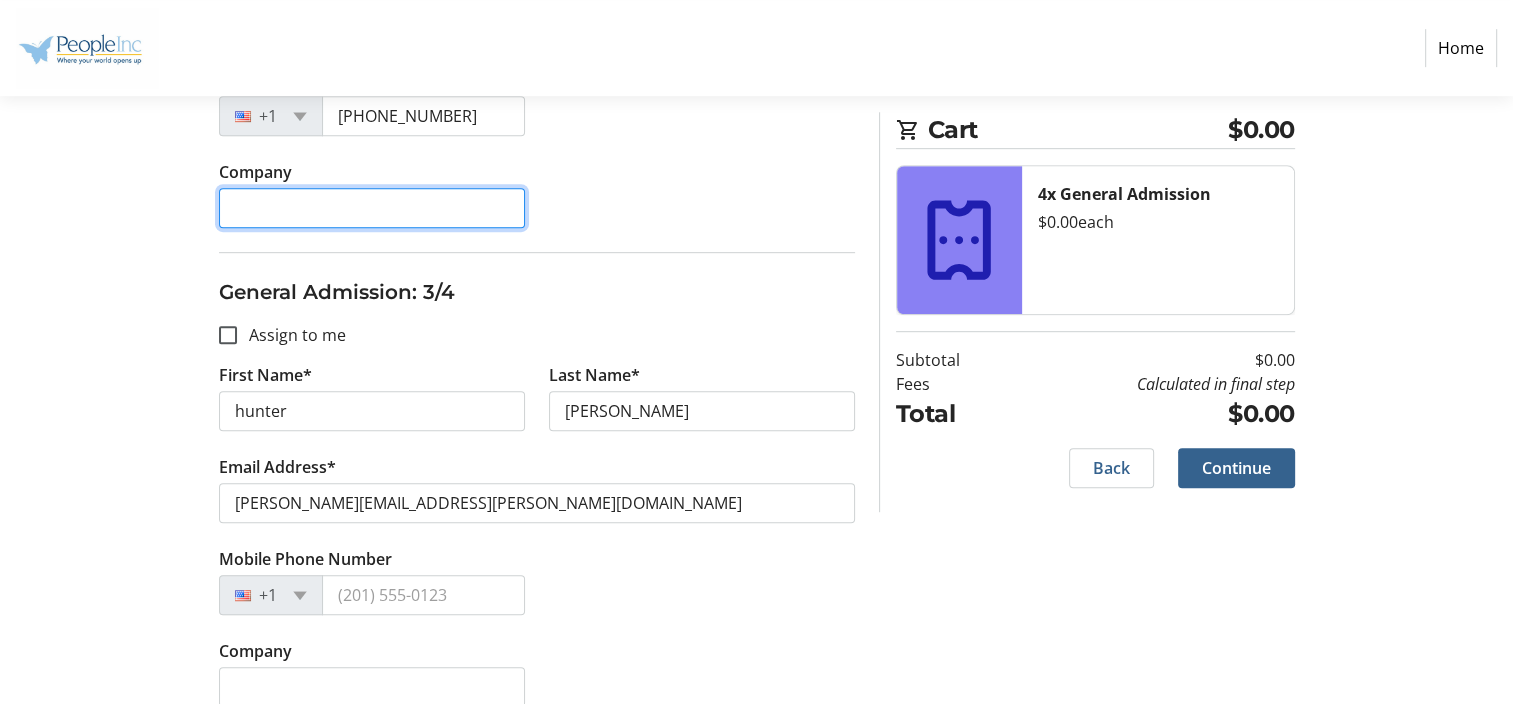 type on "counseling" 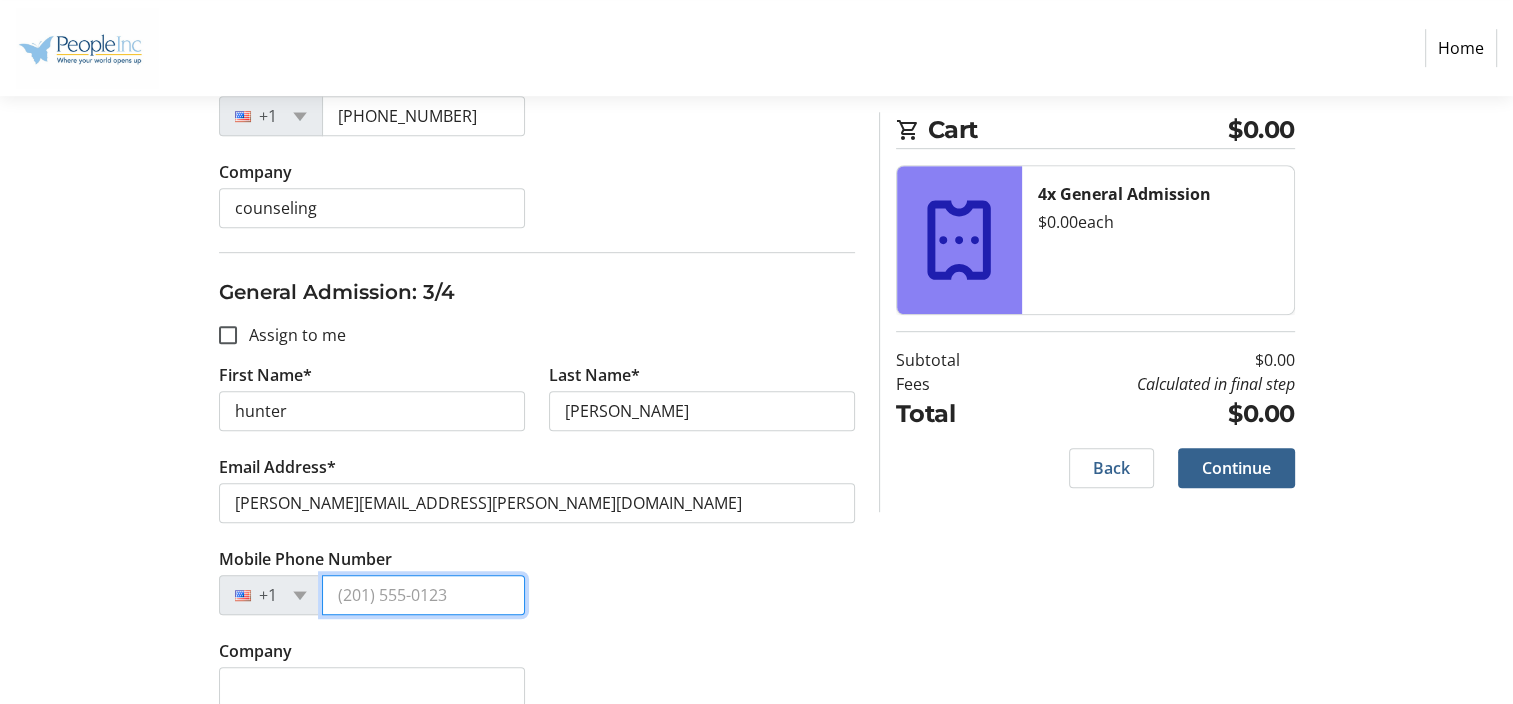 type on "(716) 542-5737" 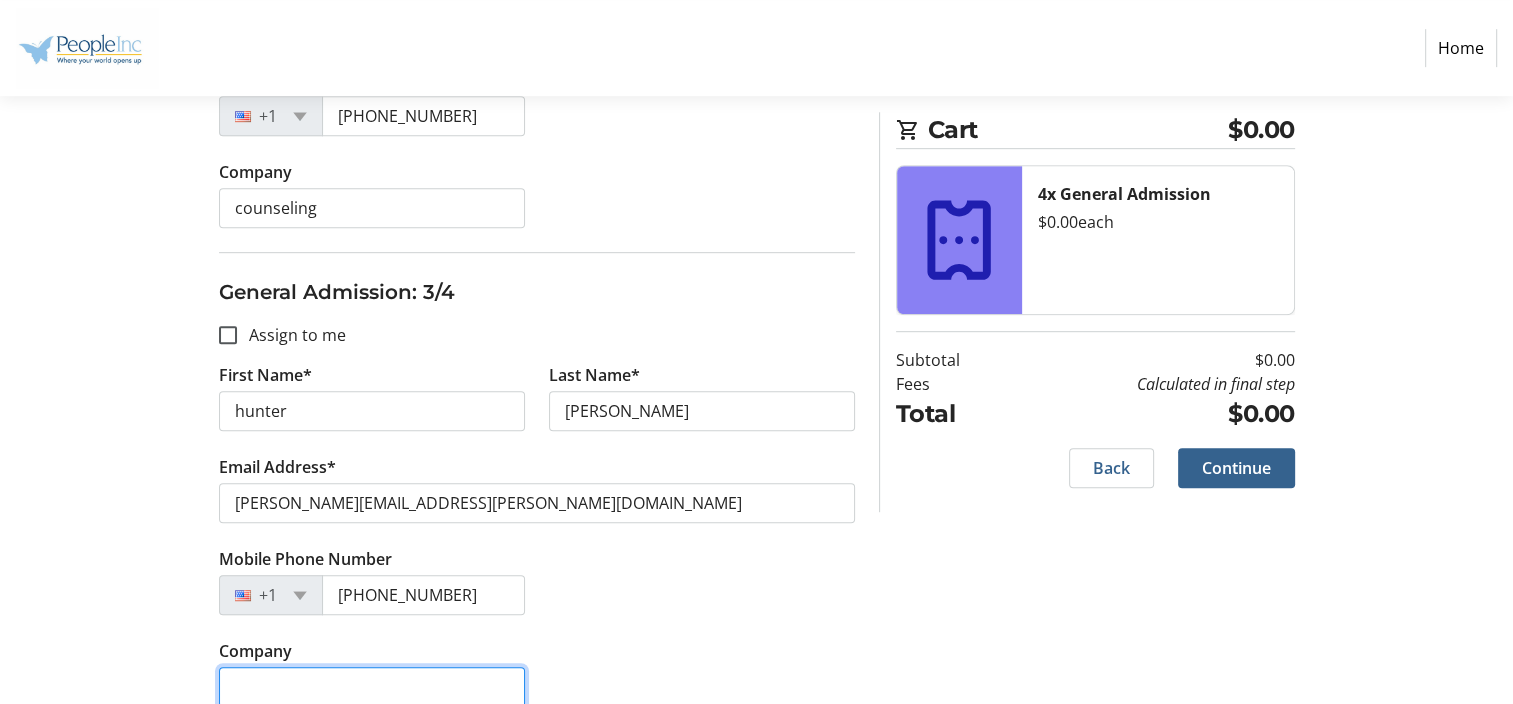 type on "counseling" 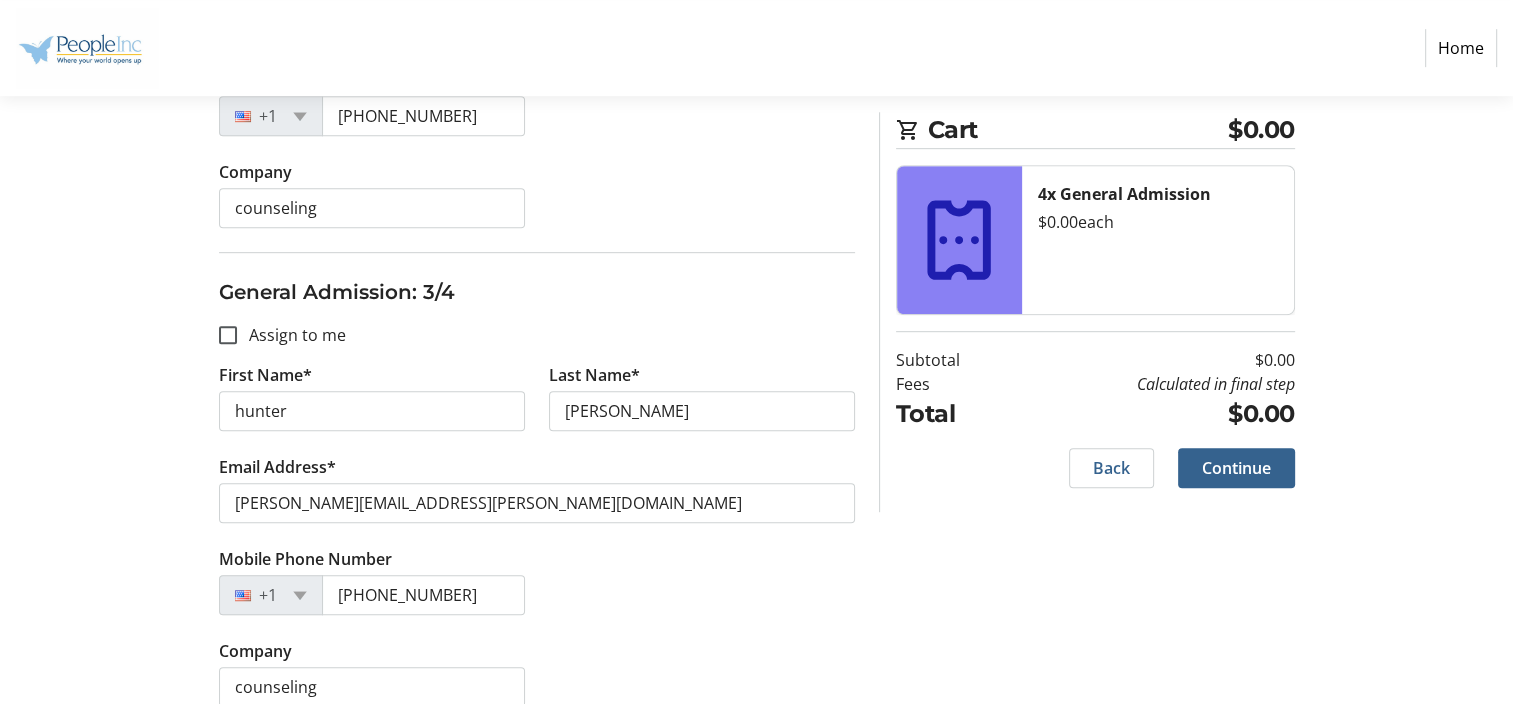 type on "[PERSON_NAME]" 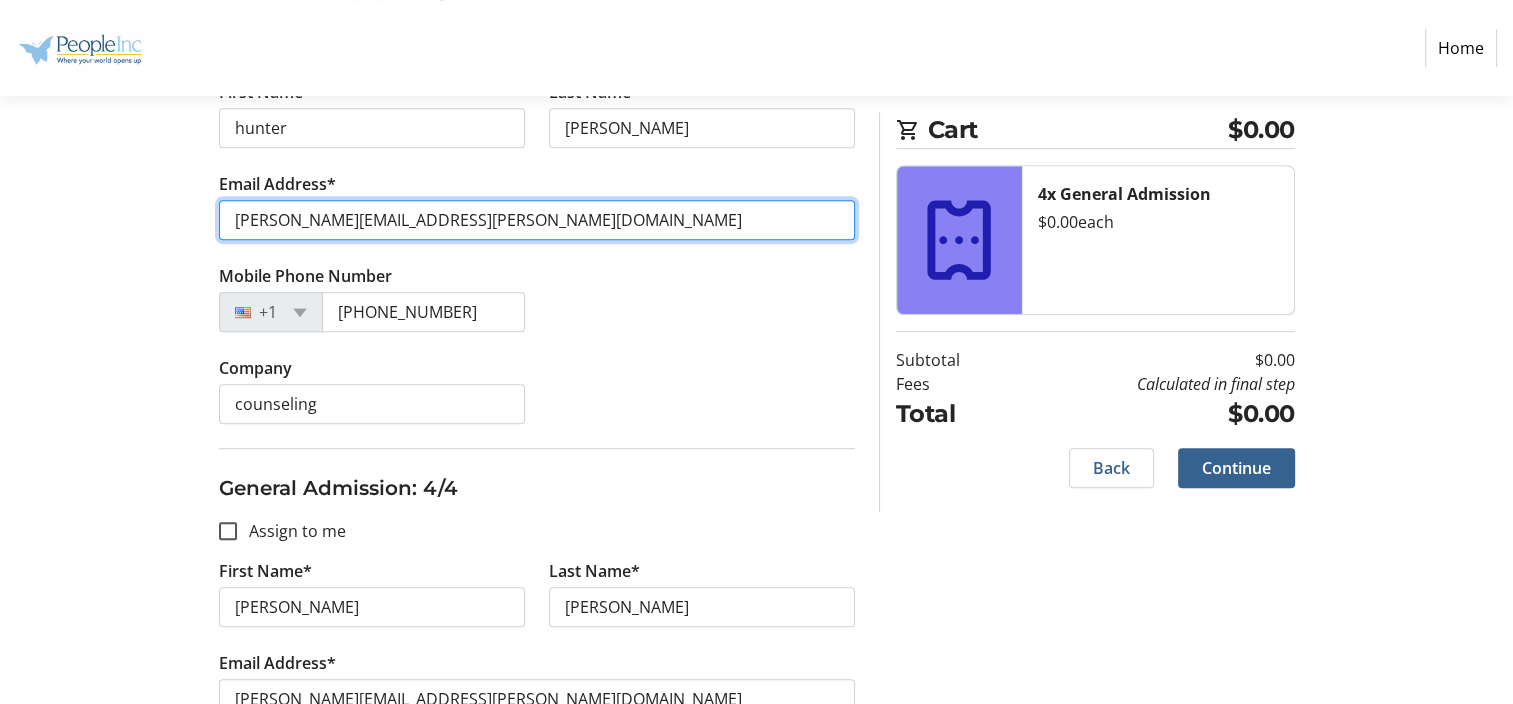 scroll, scrollTop: 1368, scrollLeft: 0, axis: vertical 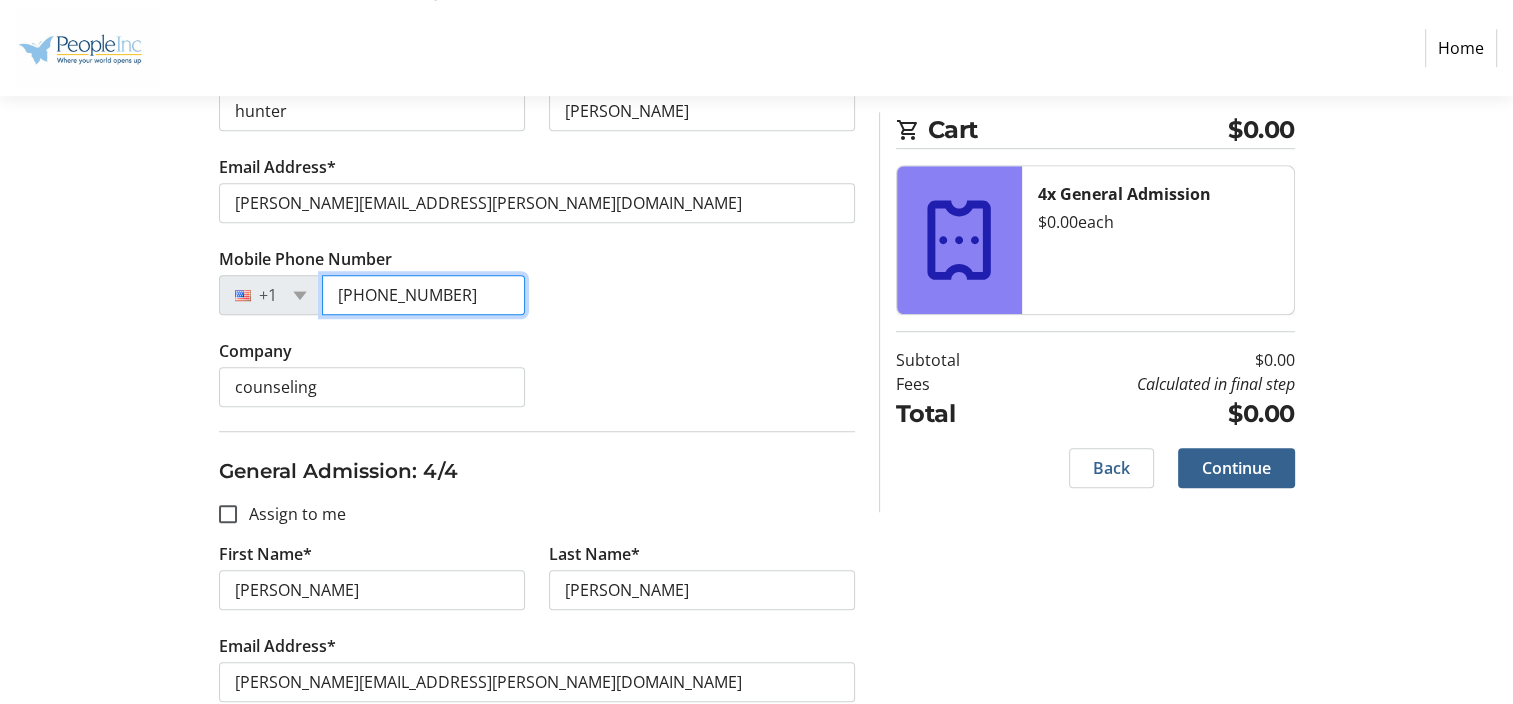drag, startPoint x: 462, startPoint y: 288, endPoint x: 172, endPoint y: 281, distance: 290.08447 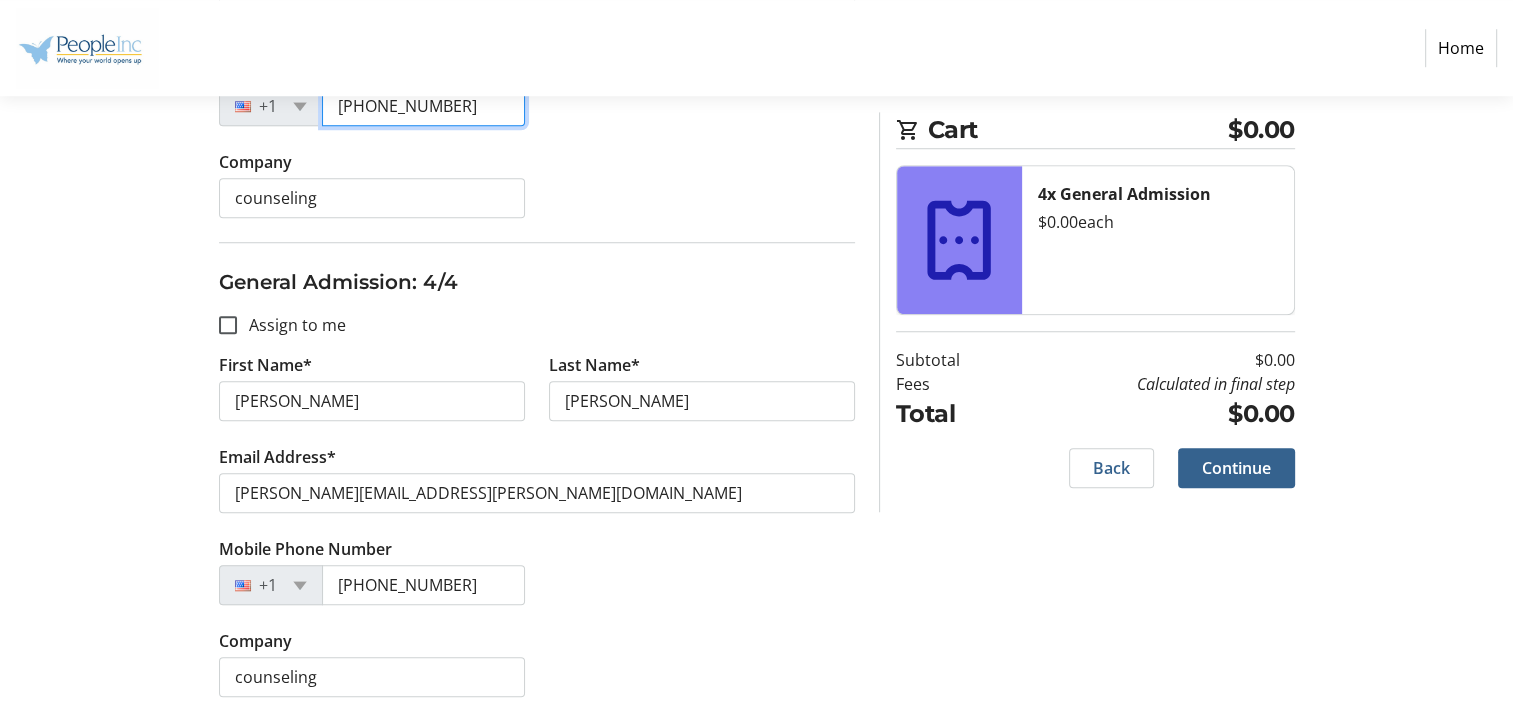 scroll, scrollTop: 1568, scrollLeft: 0, axis: vertical 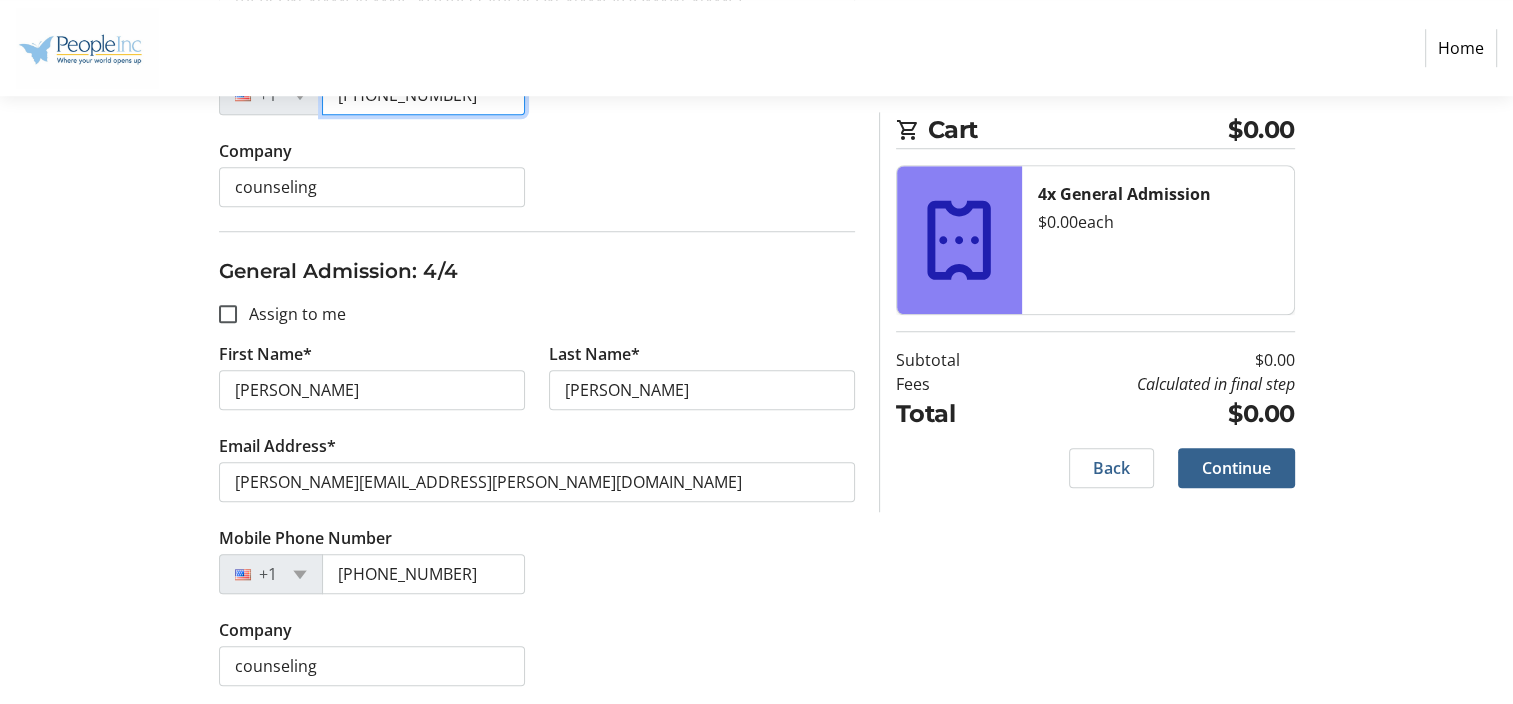 type on "[PHONE_NUMBER]" 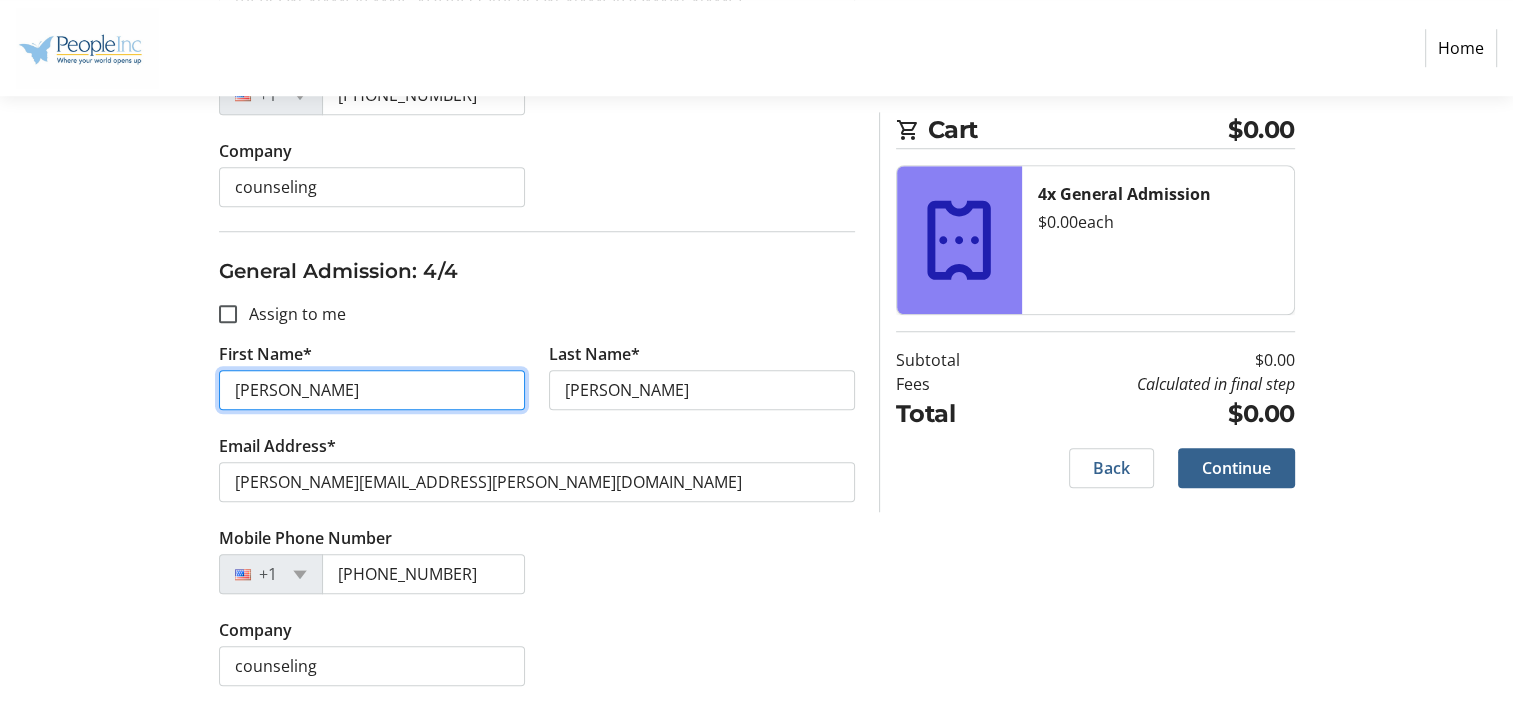 click on "[PERSON_NAME]" at bounding box center [372, 390] 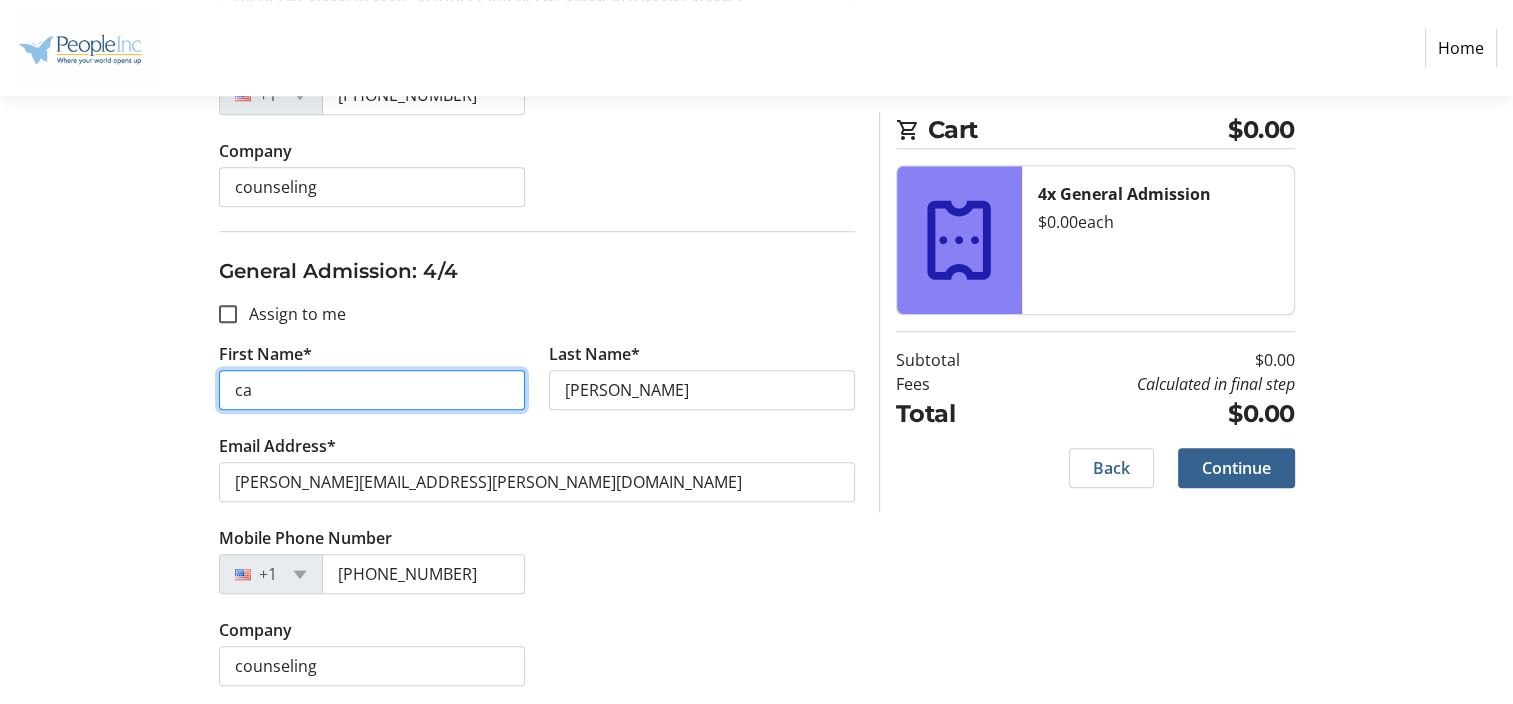 type on "c" 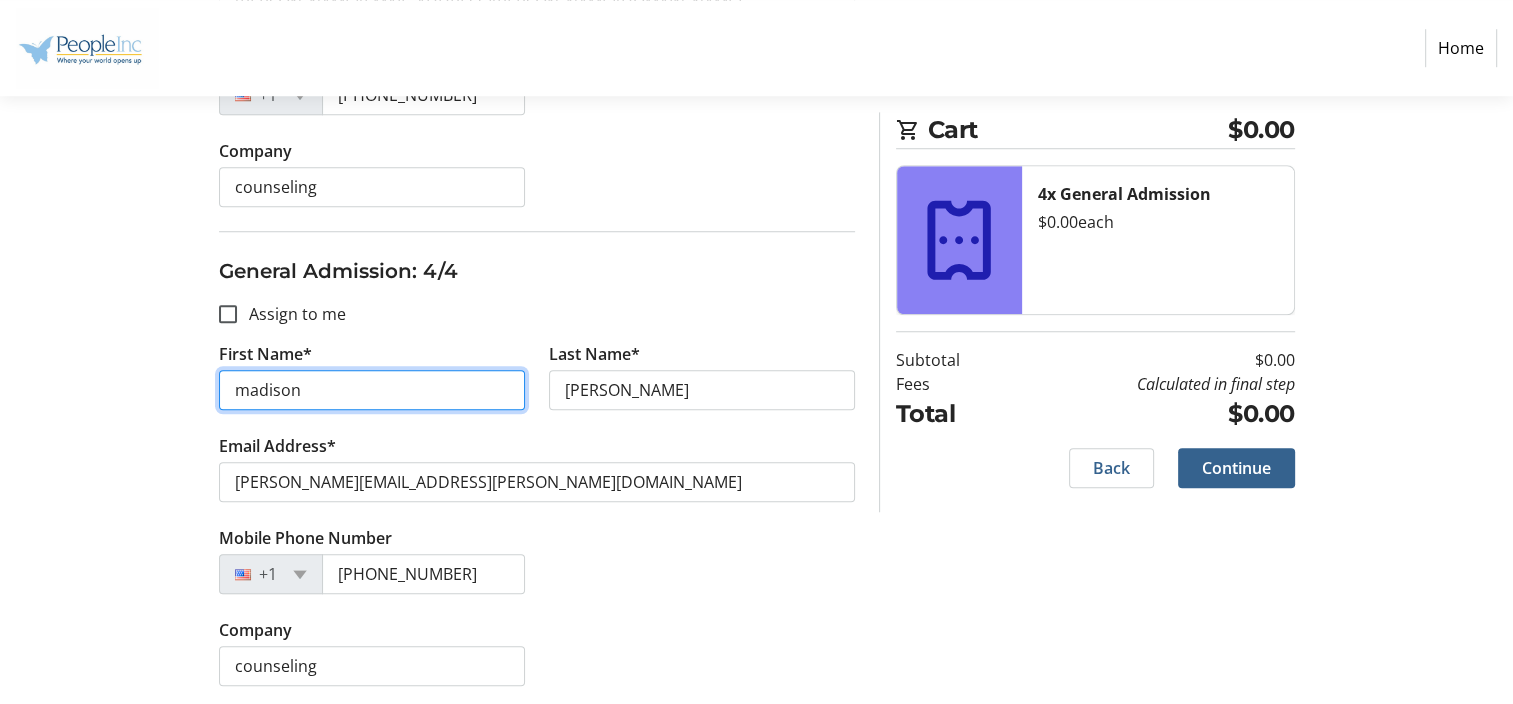 type on "madison" 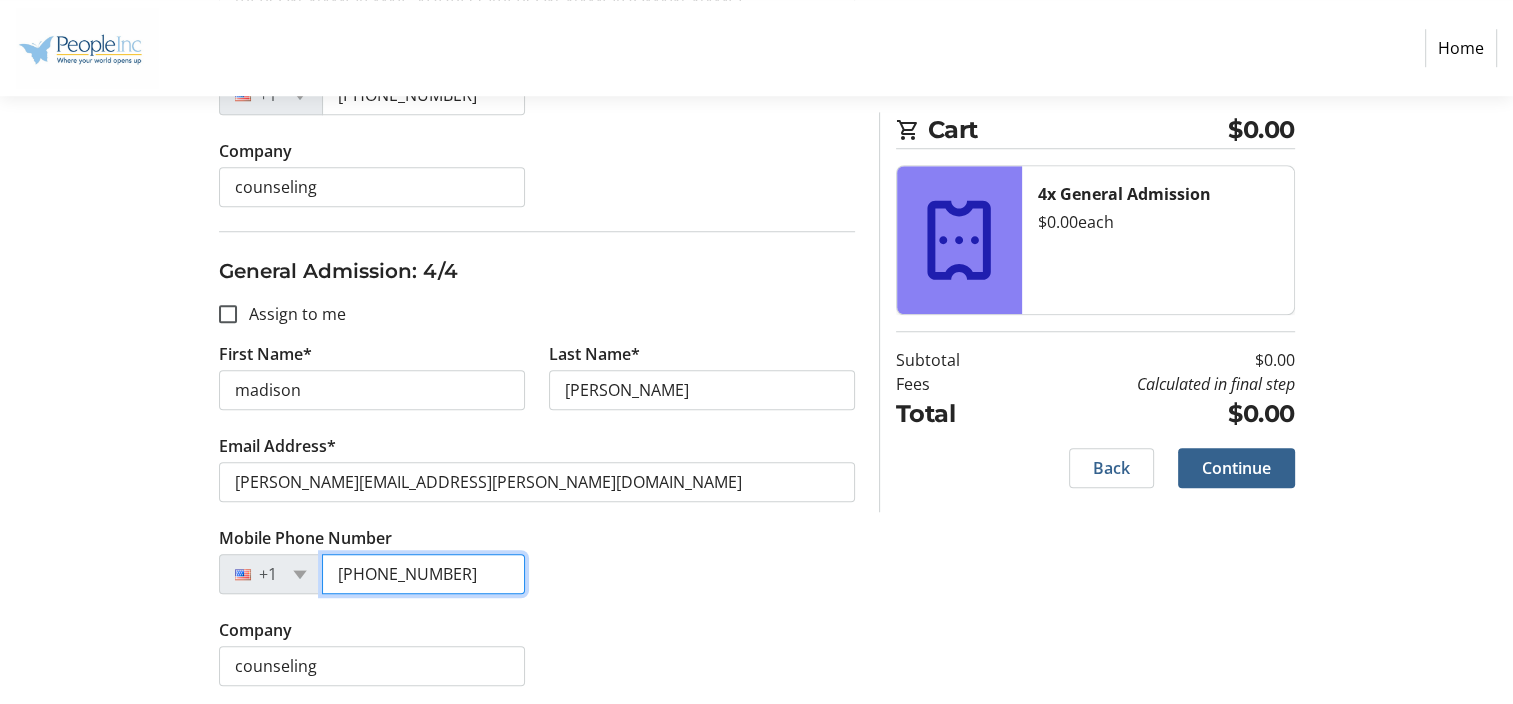 click on "(716) 542-5737" at bounding box center [423, 574] 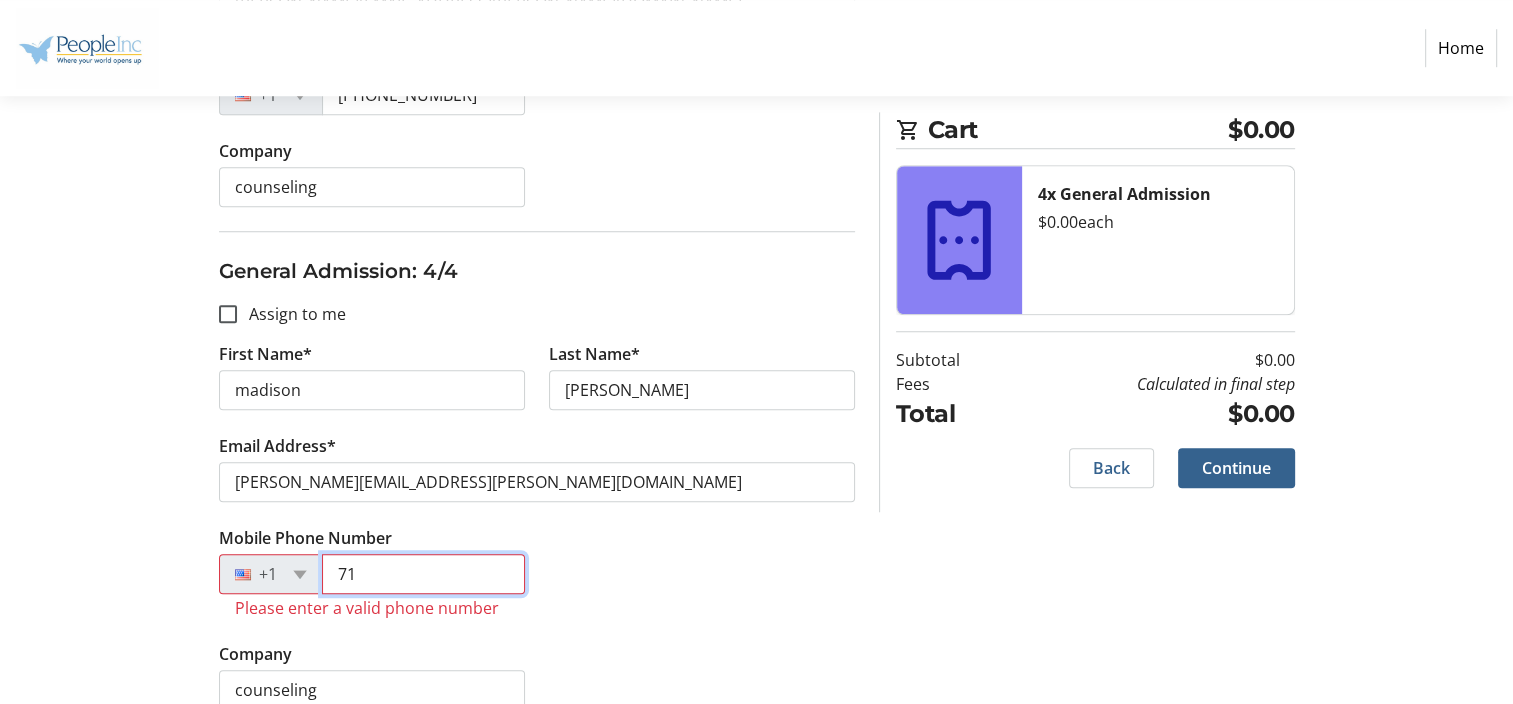 type on "7" 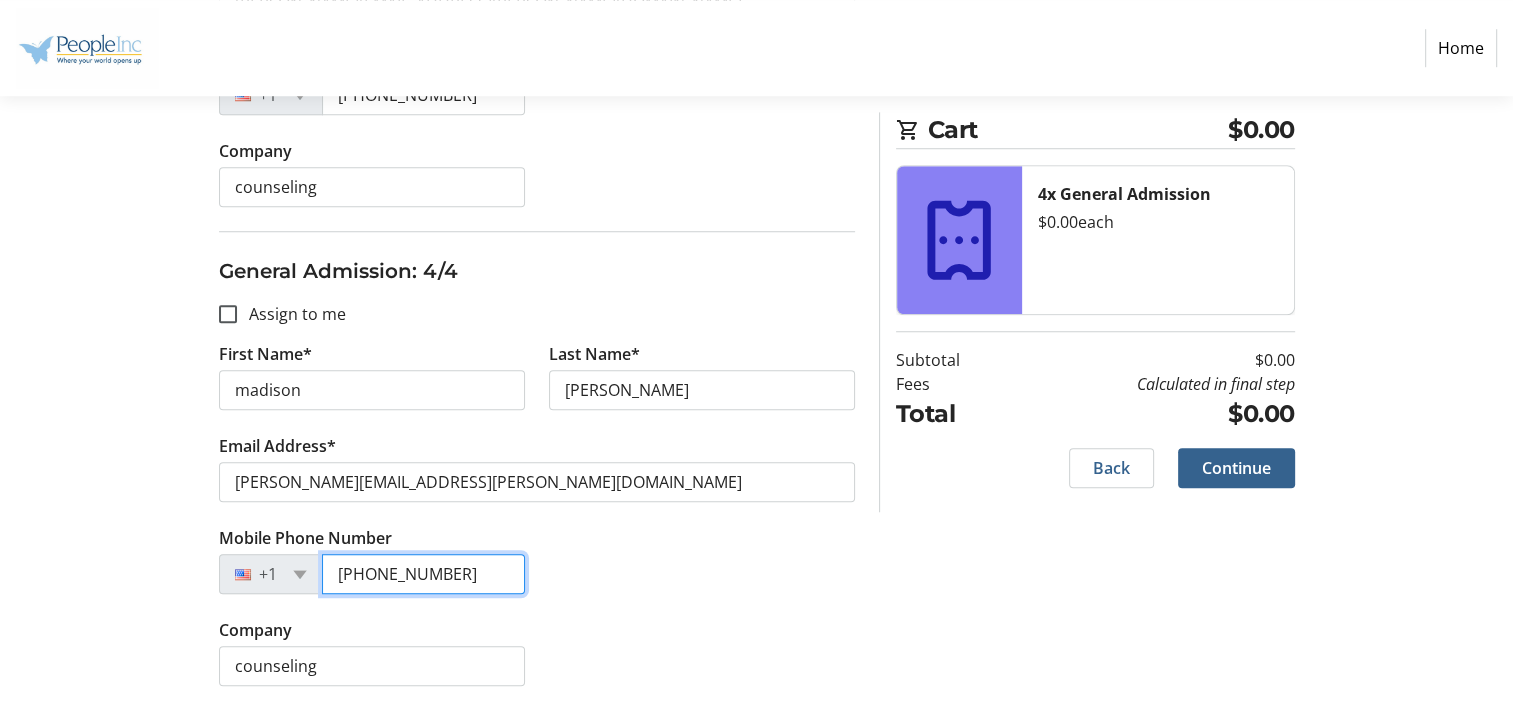 type on "[PHONE_NUMBER]" 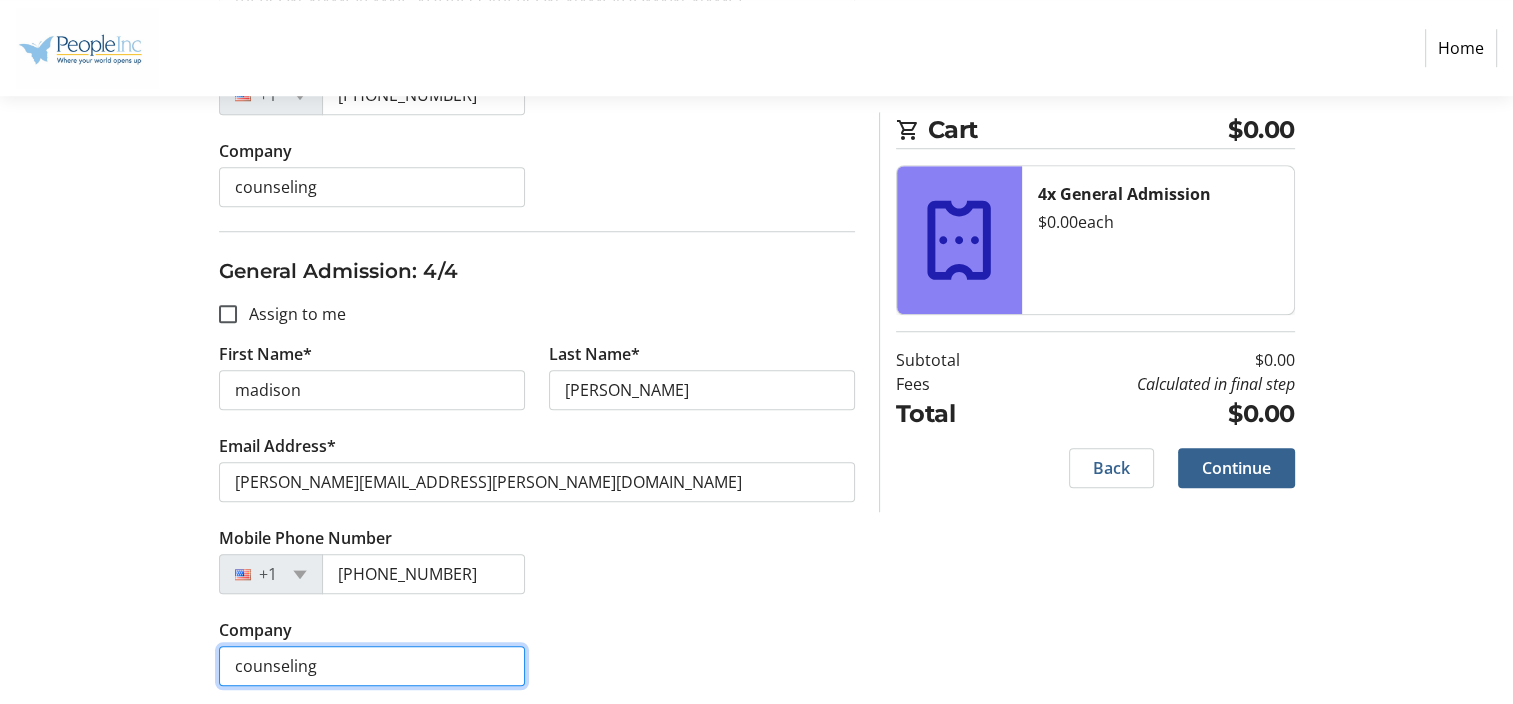 drag, startPoint x: -4, startPoint y: 622, endPoint x: -4, endPoint y: 610, distance: 12 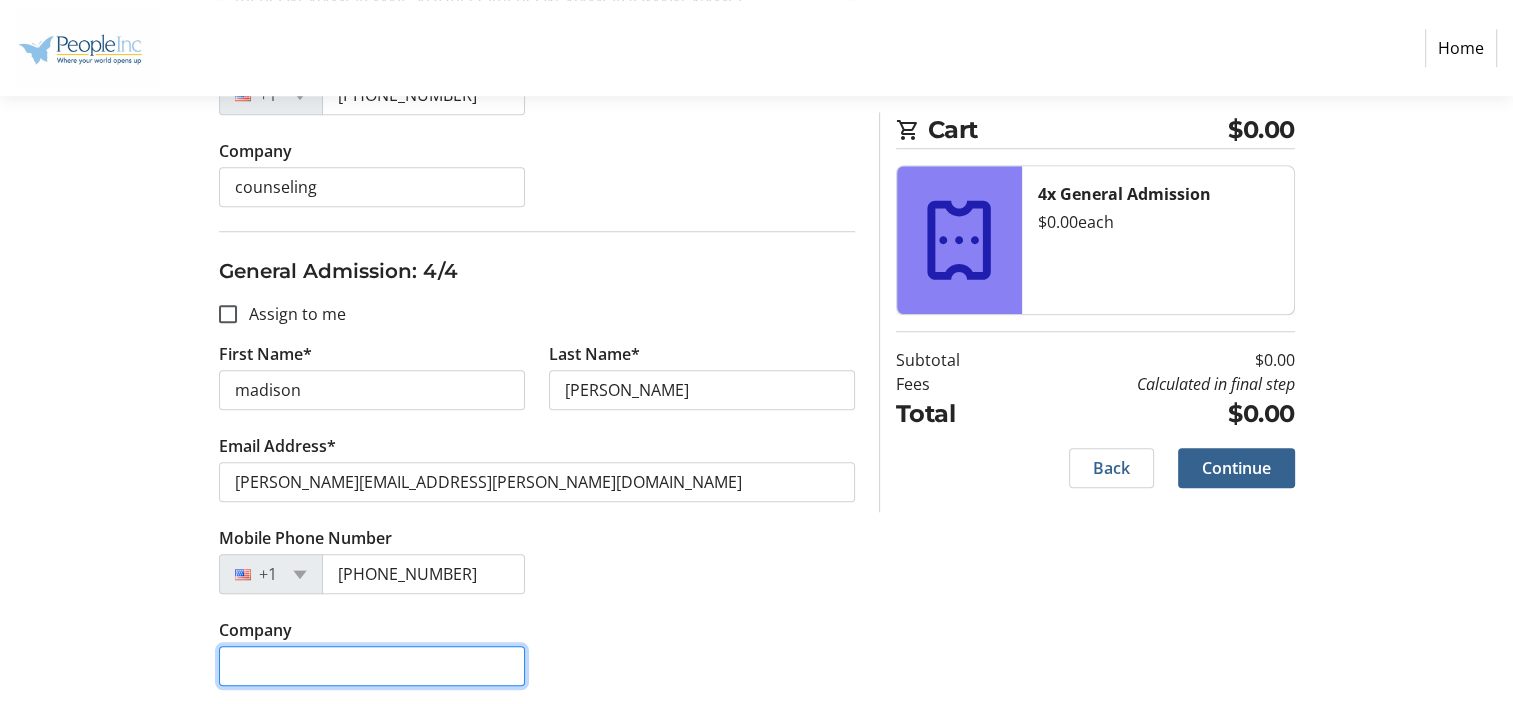 type 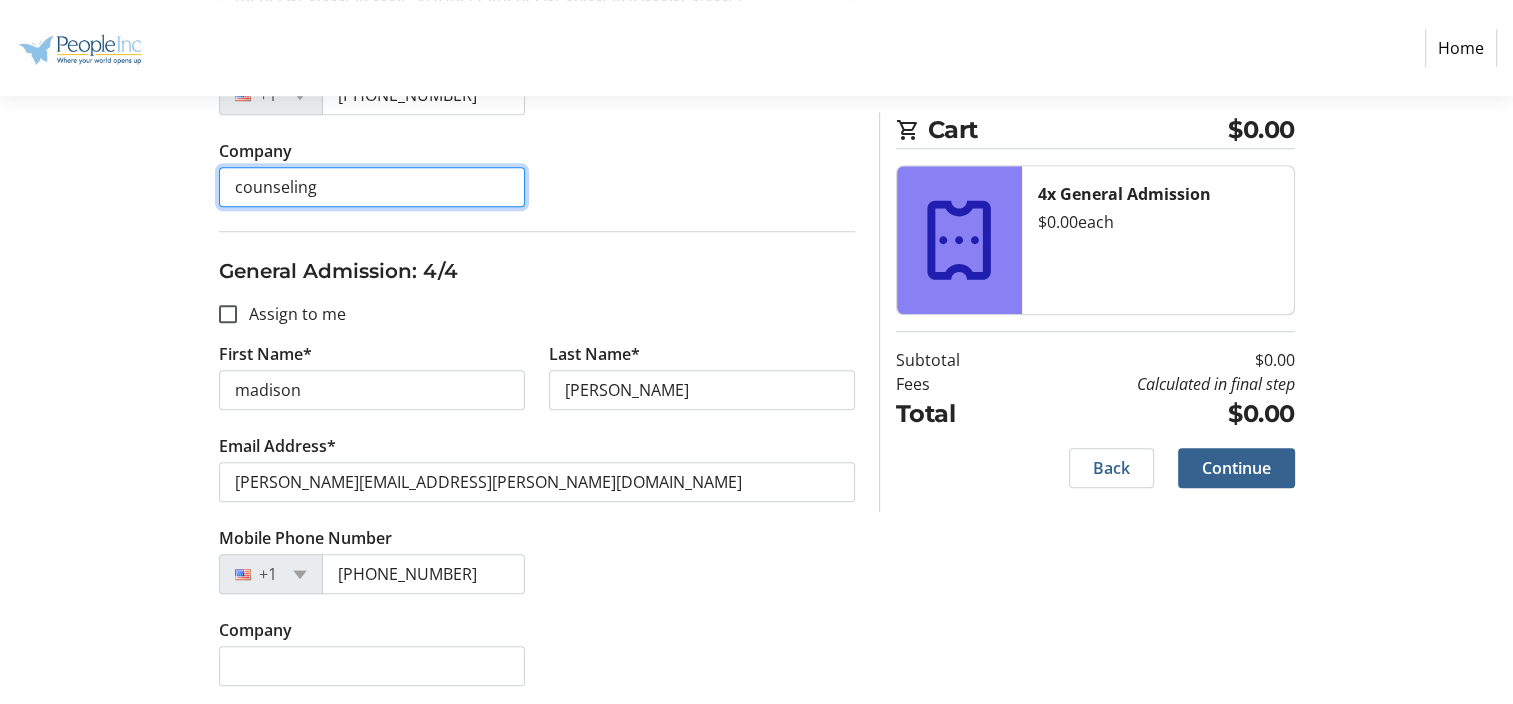 drag, startPoint x: 325, startPoint y: 183, endPoint x: 6, endPoint y: 182, distance: 319.00156 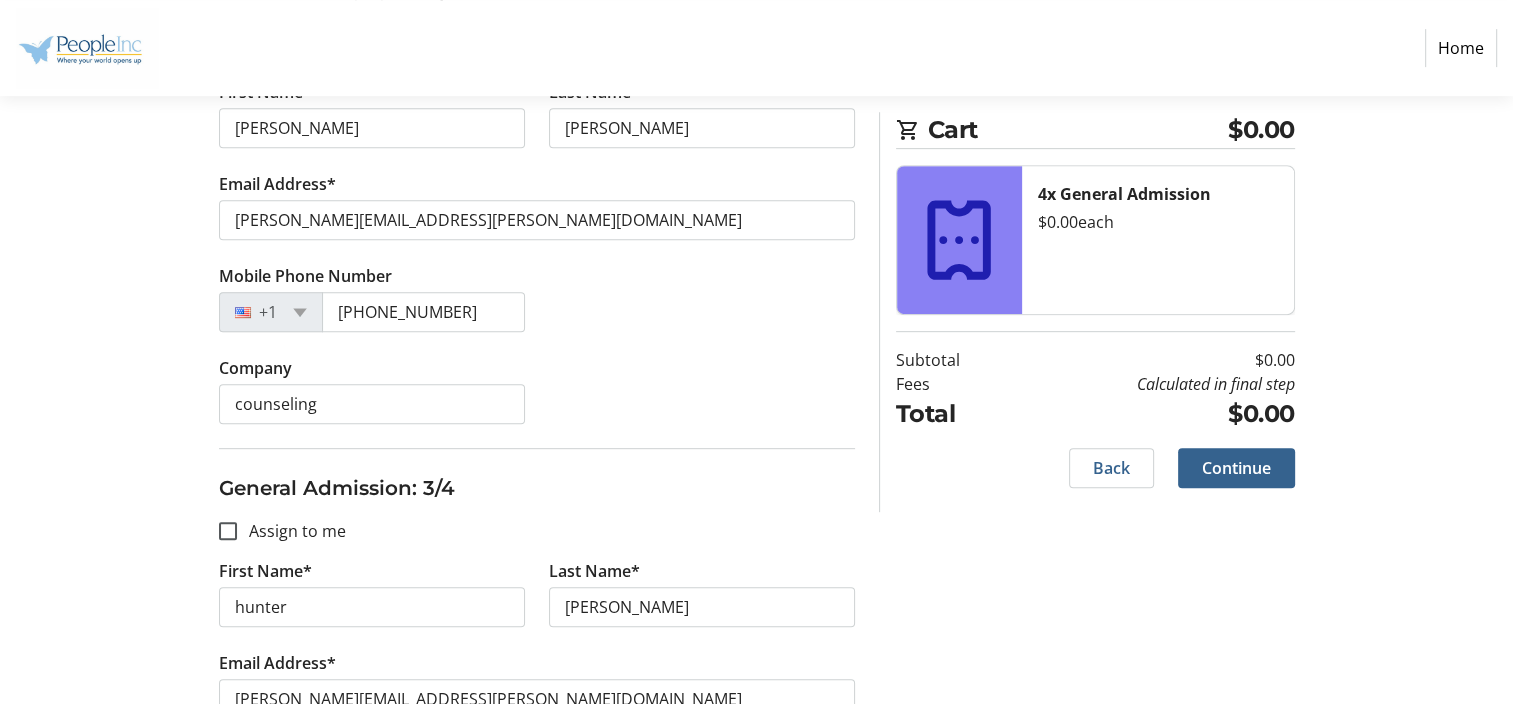 scroll, scrollTop: 868, scrollLeft: 0, axis: vertical 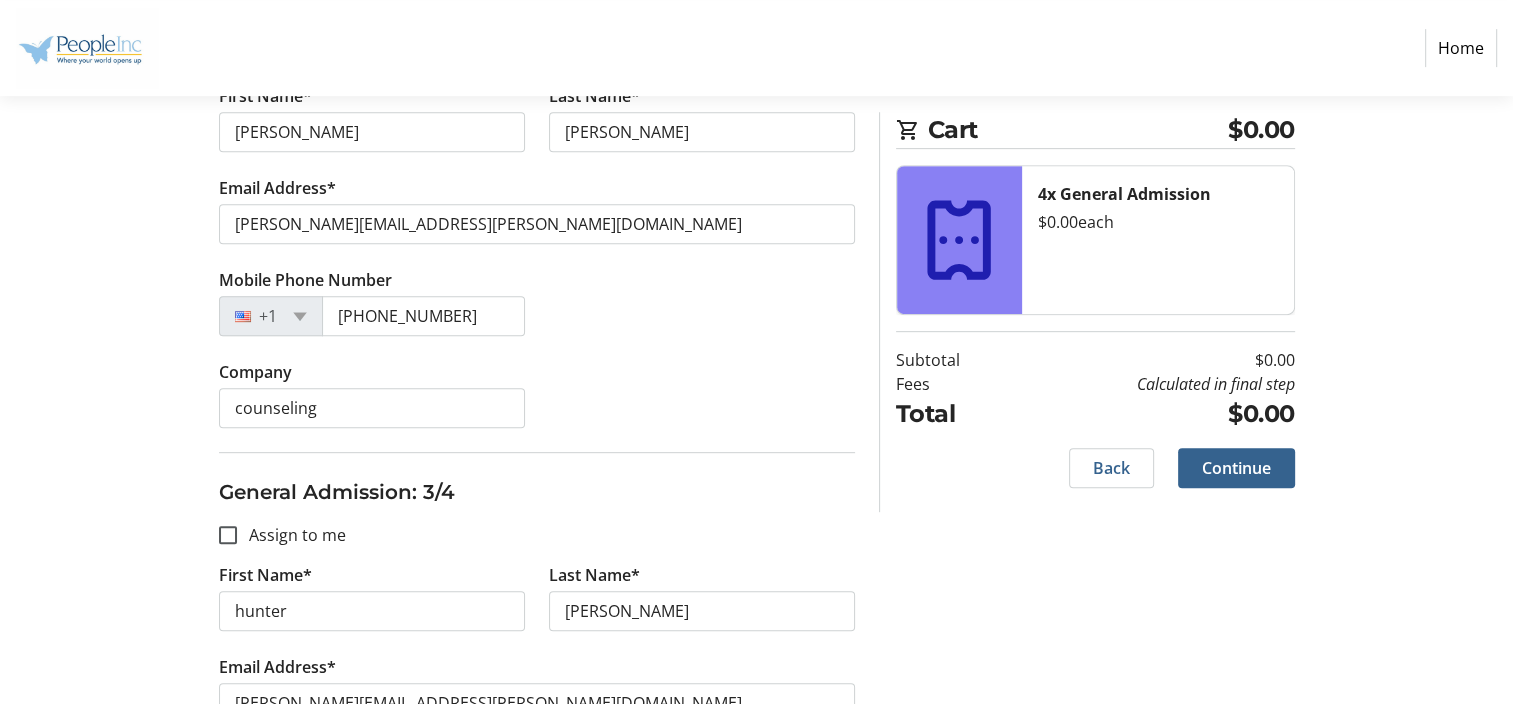 type 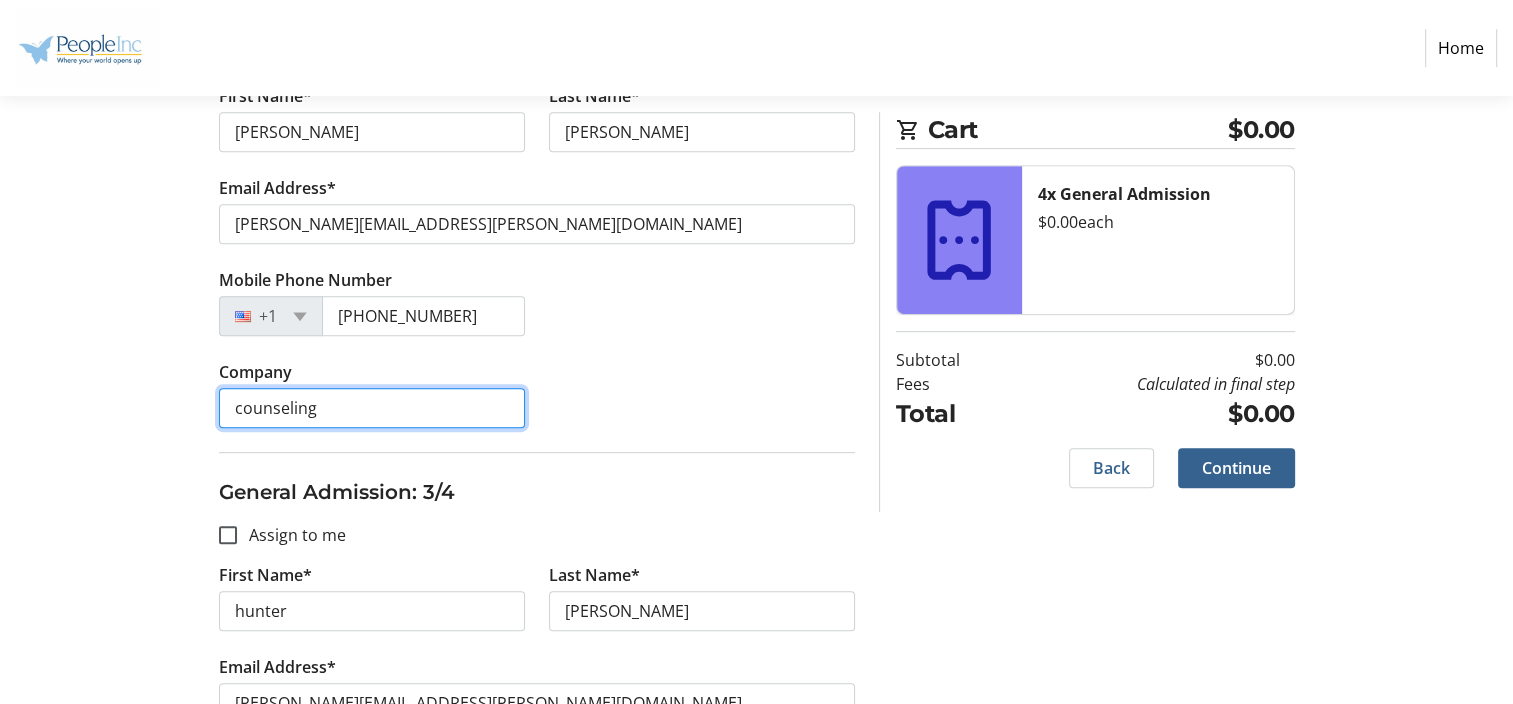 drag, startPoint x: 356, startPoint y: 411, endPoint x: 188, endPoint y: 415, distance: 168.0476 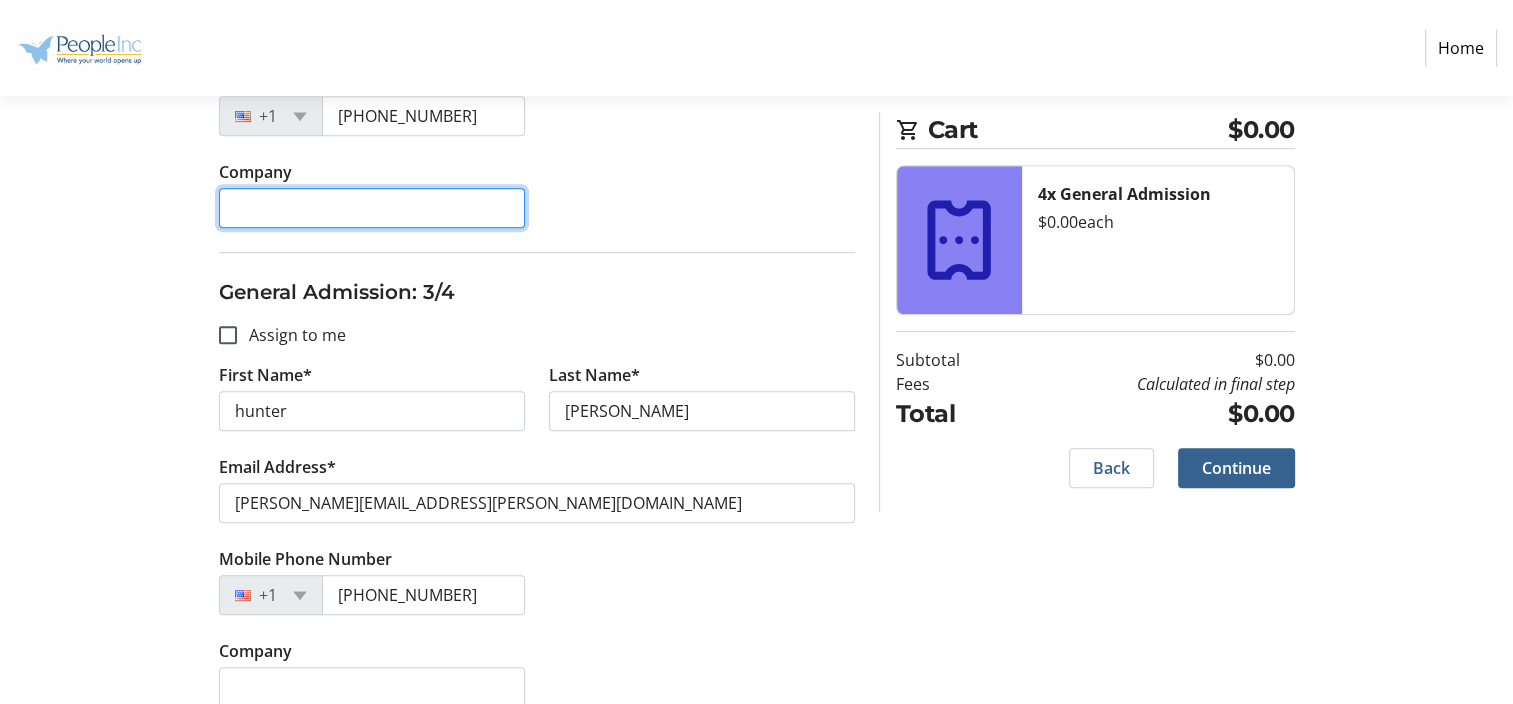 scroll, scrollTop: 668, scrollLeft: 0, axis: vertical 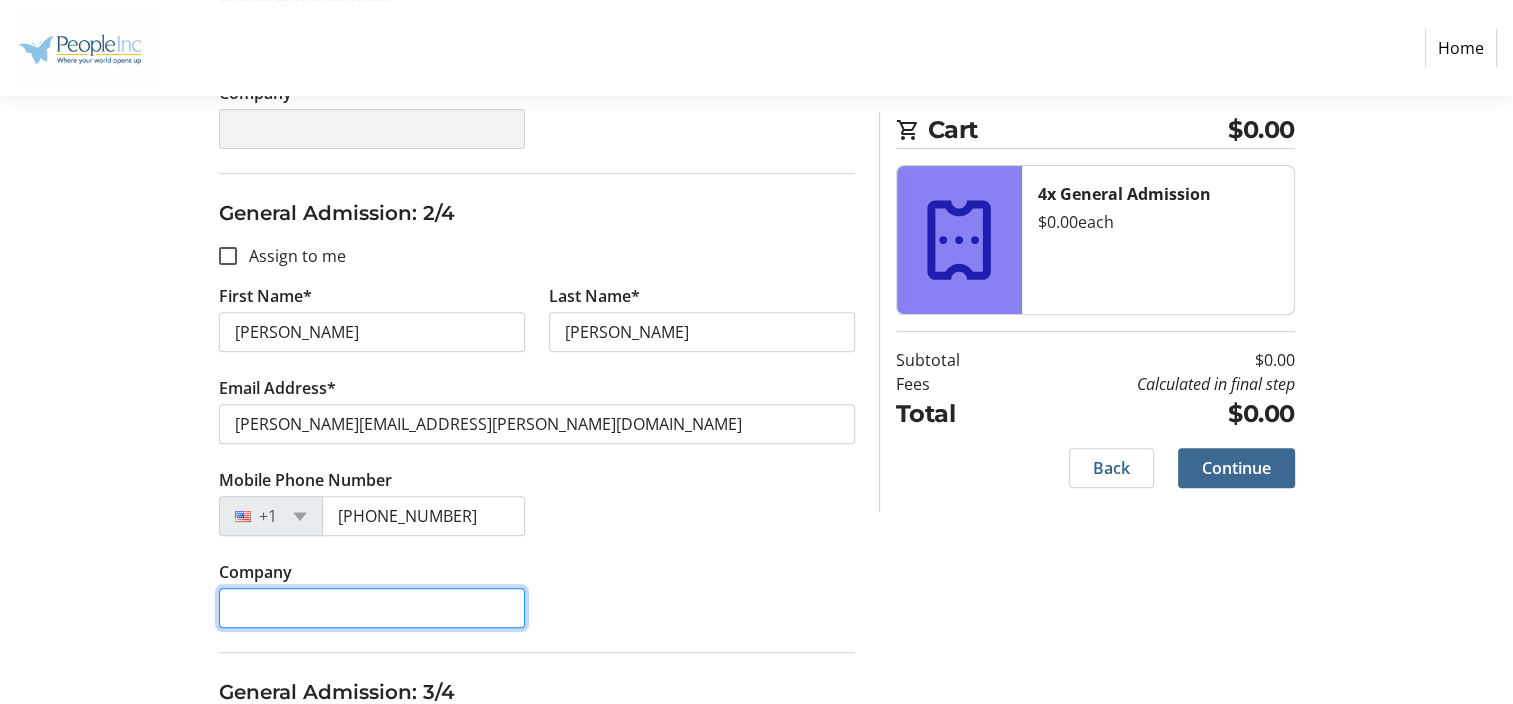 type 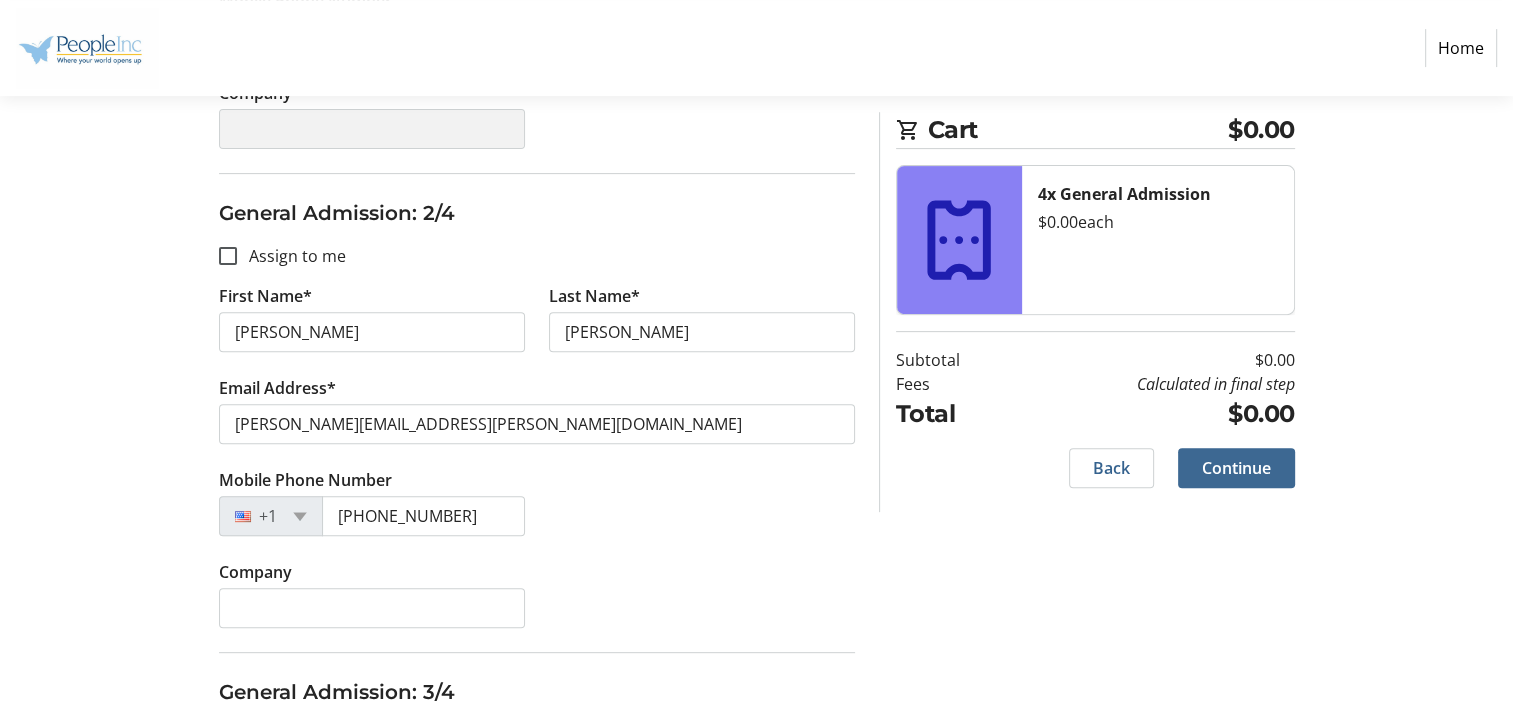click on "Continue" 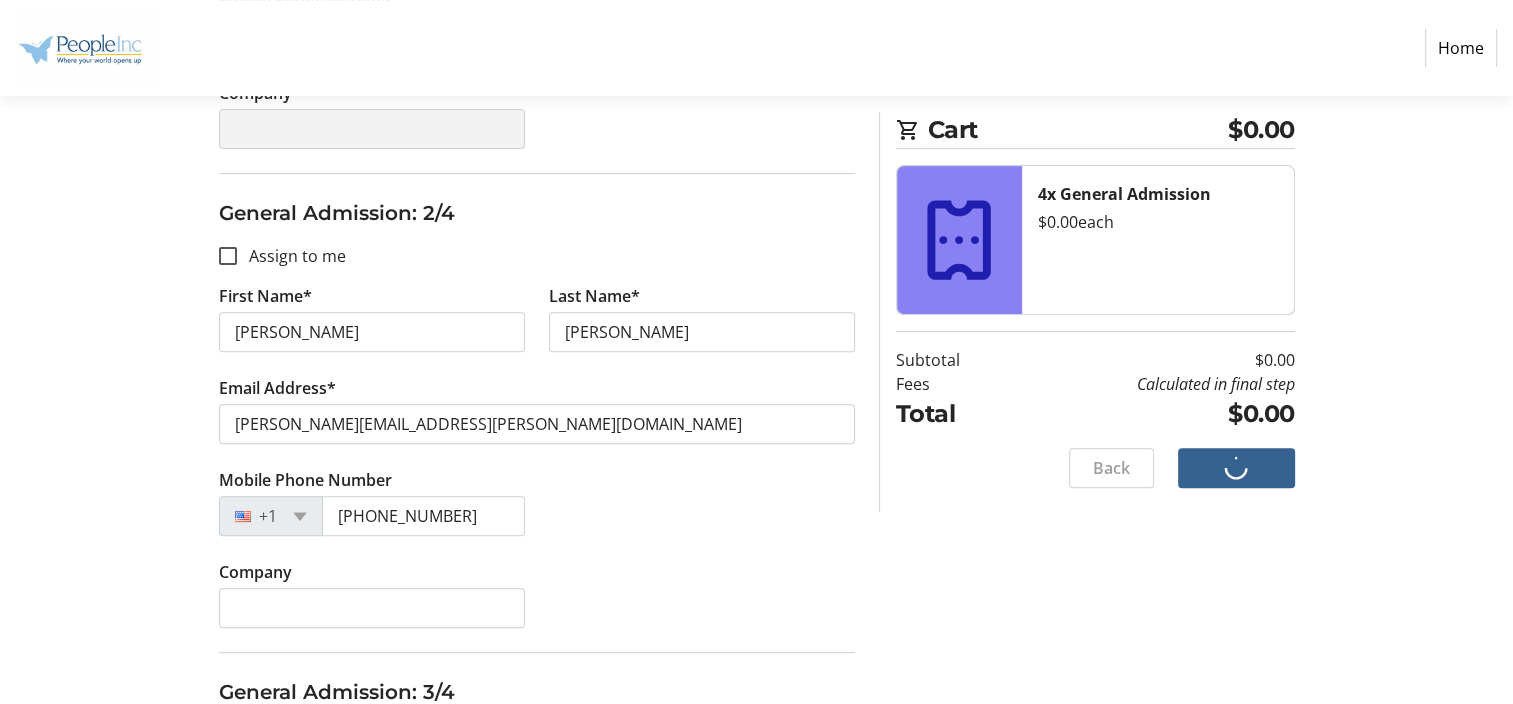 scroll, scrollTop: 9, scrollLeft: 0, axis: vertical 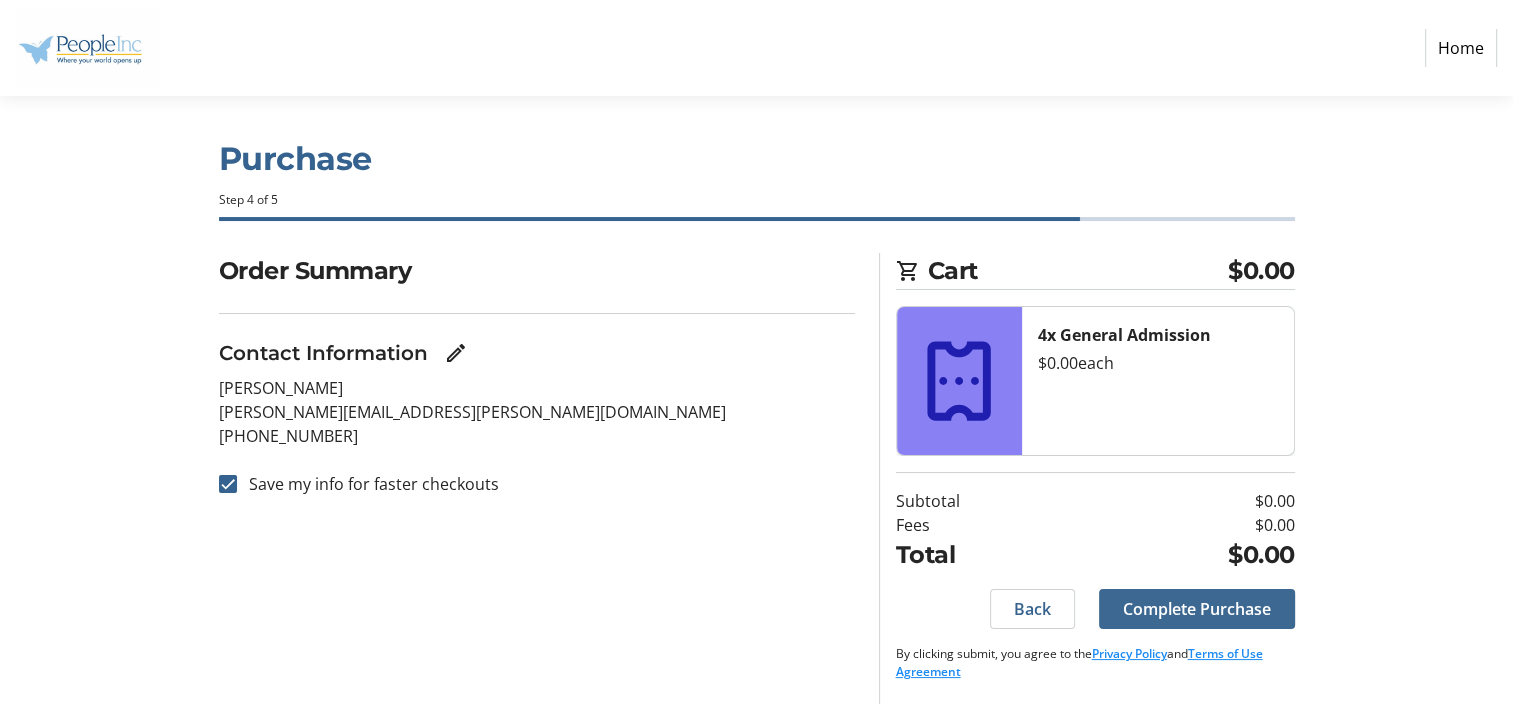 click on "Complete Purchase" 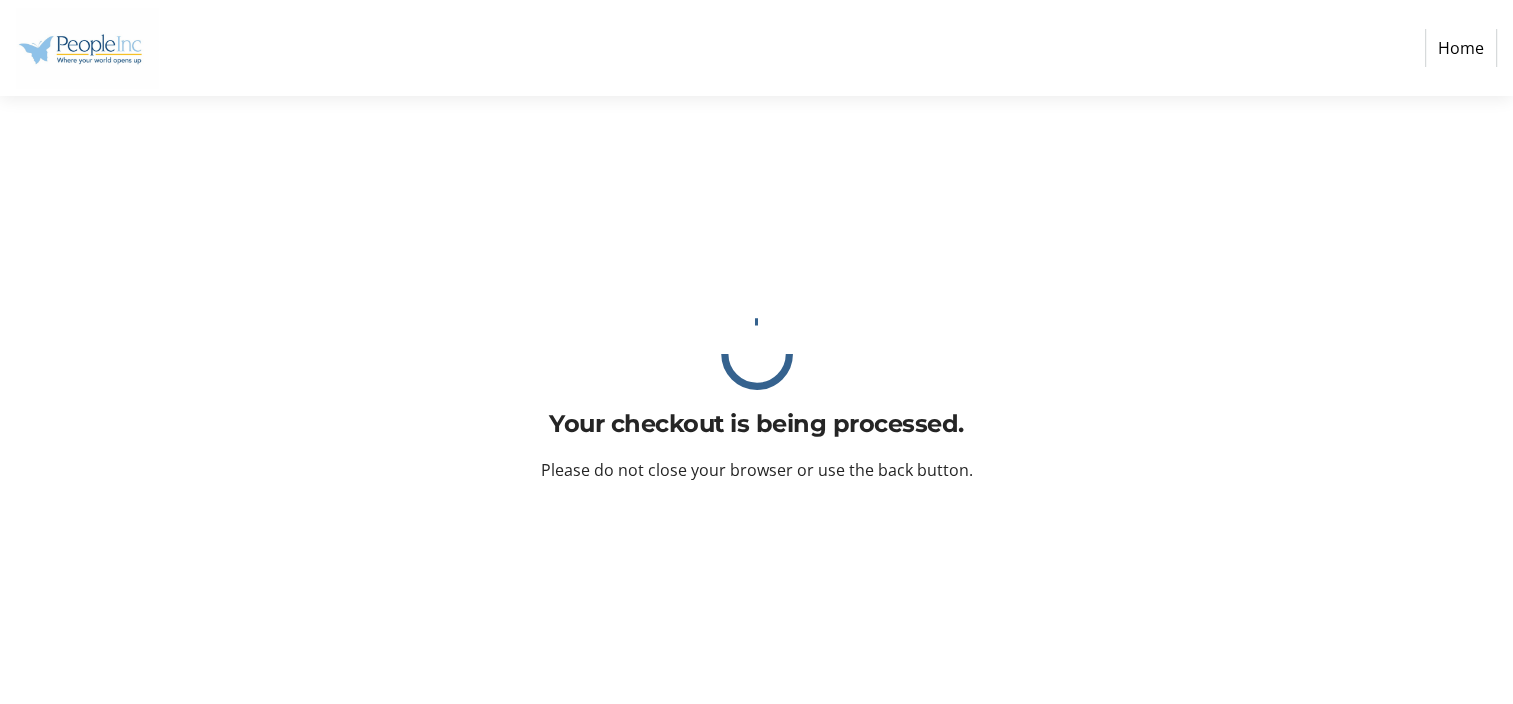 scroll, scrollTop: 0, scrollLeft: 0, axis: both 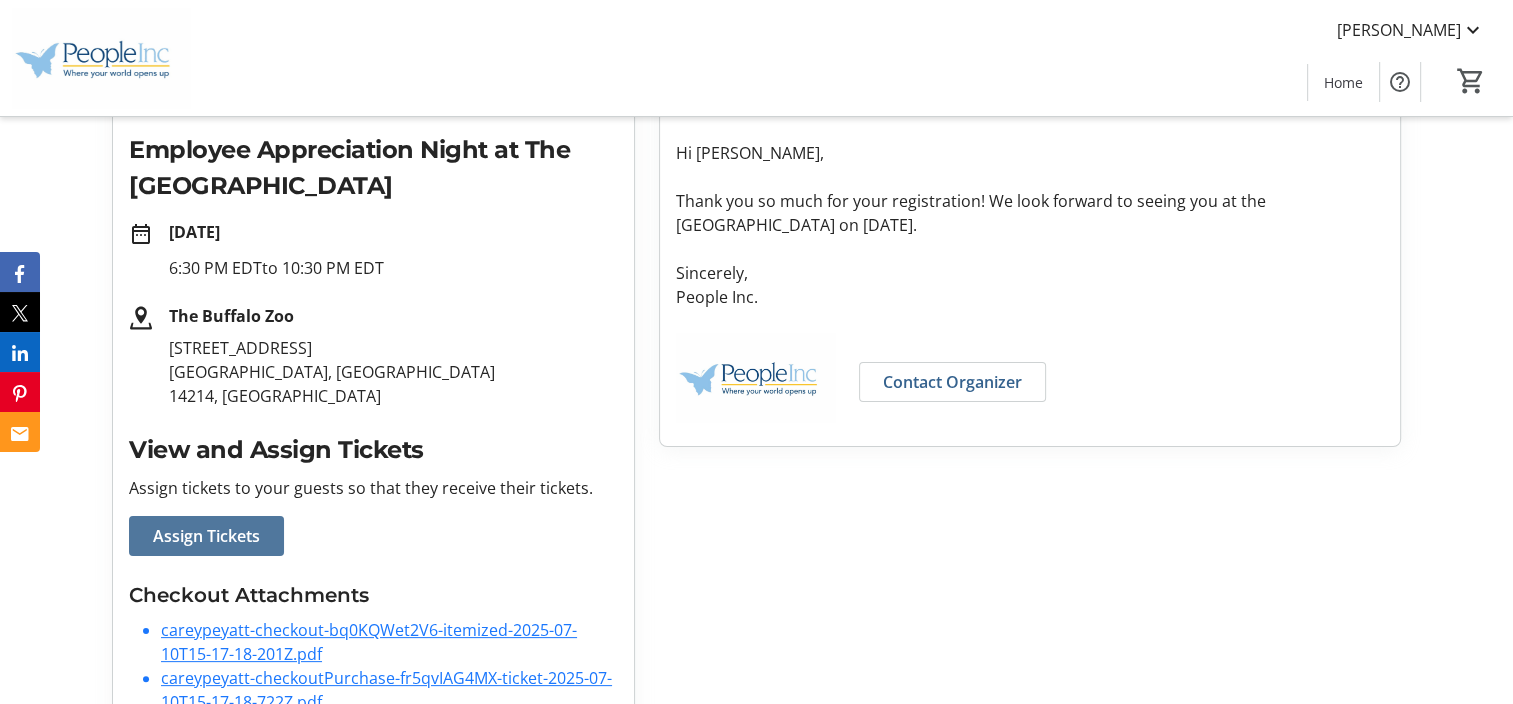 click on "Assign Tickets" 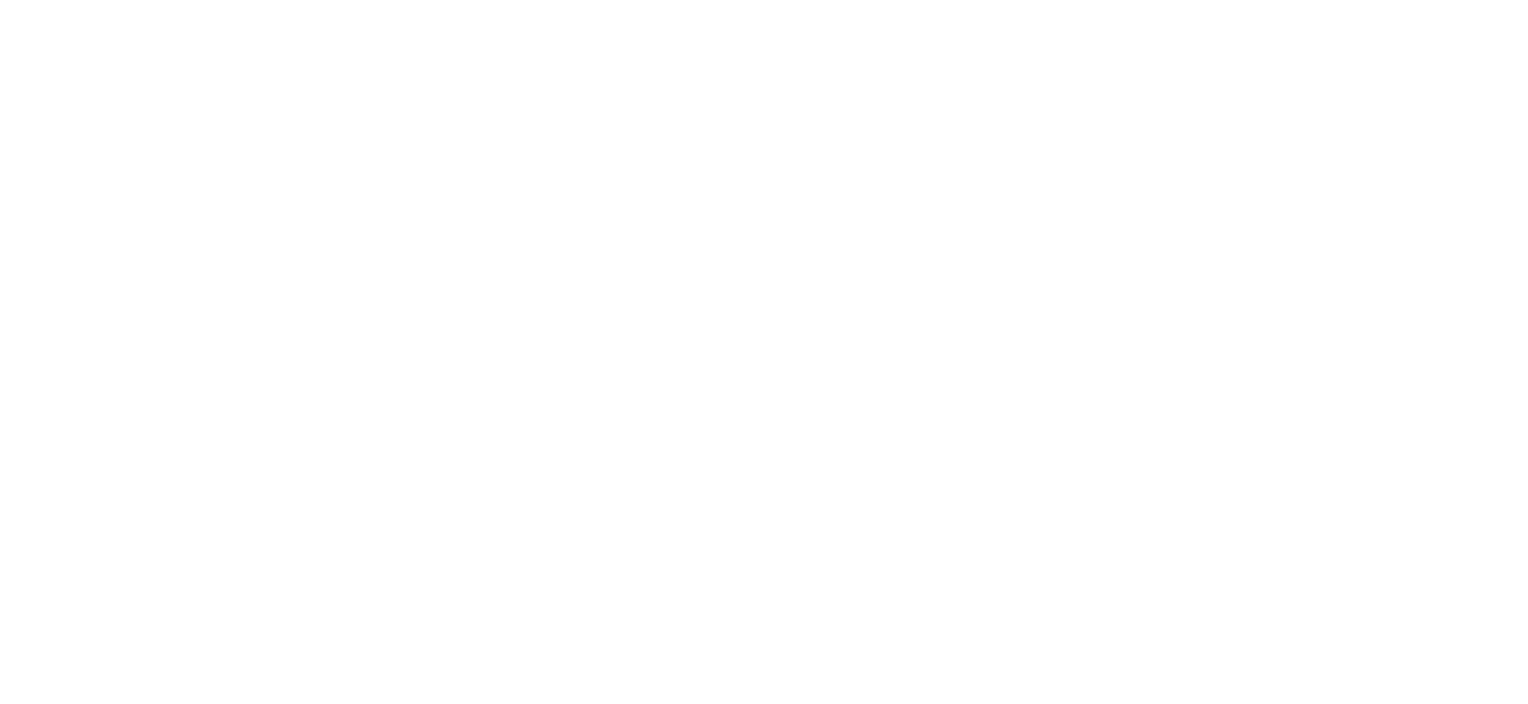 scroll, scrollTop: 0, scrollLeft: 0, axis: both 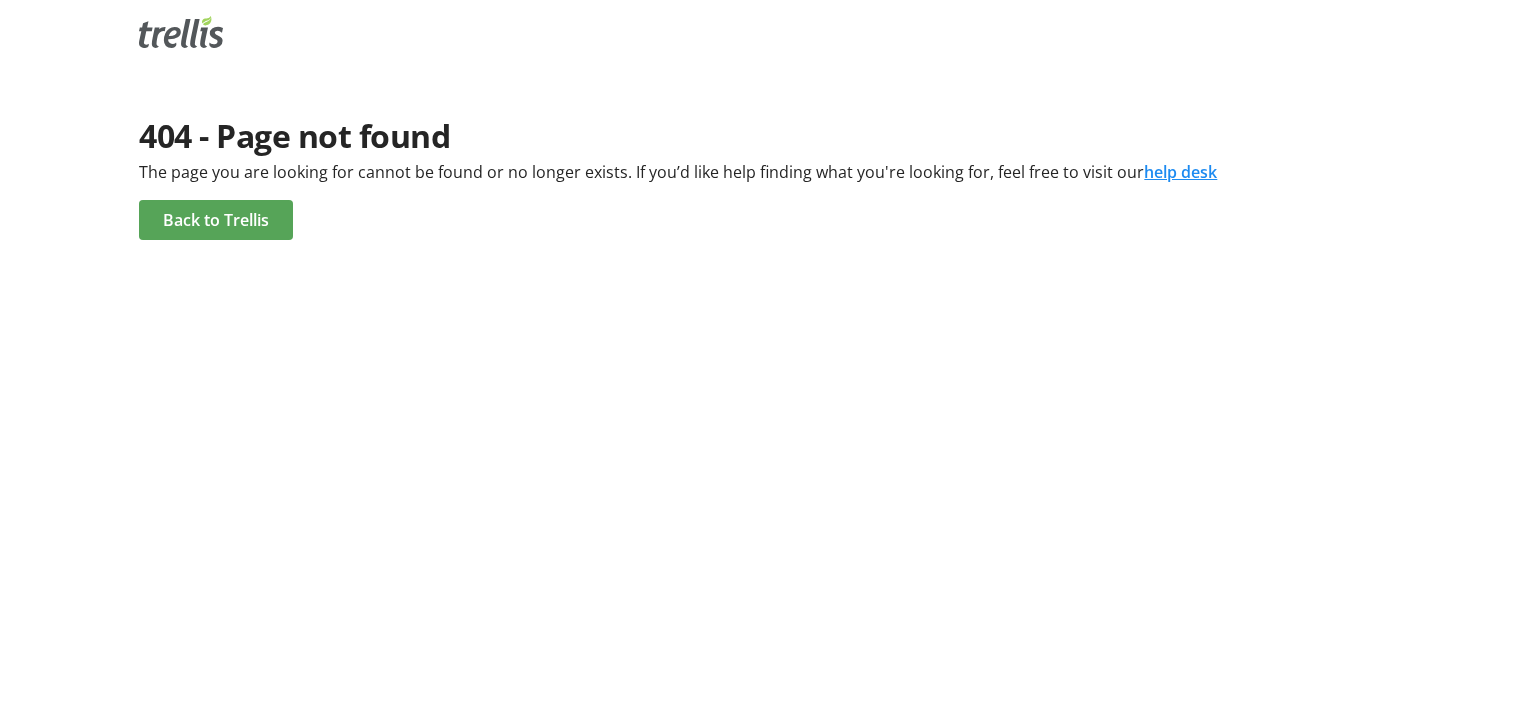 click on "Back to Trellis" 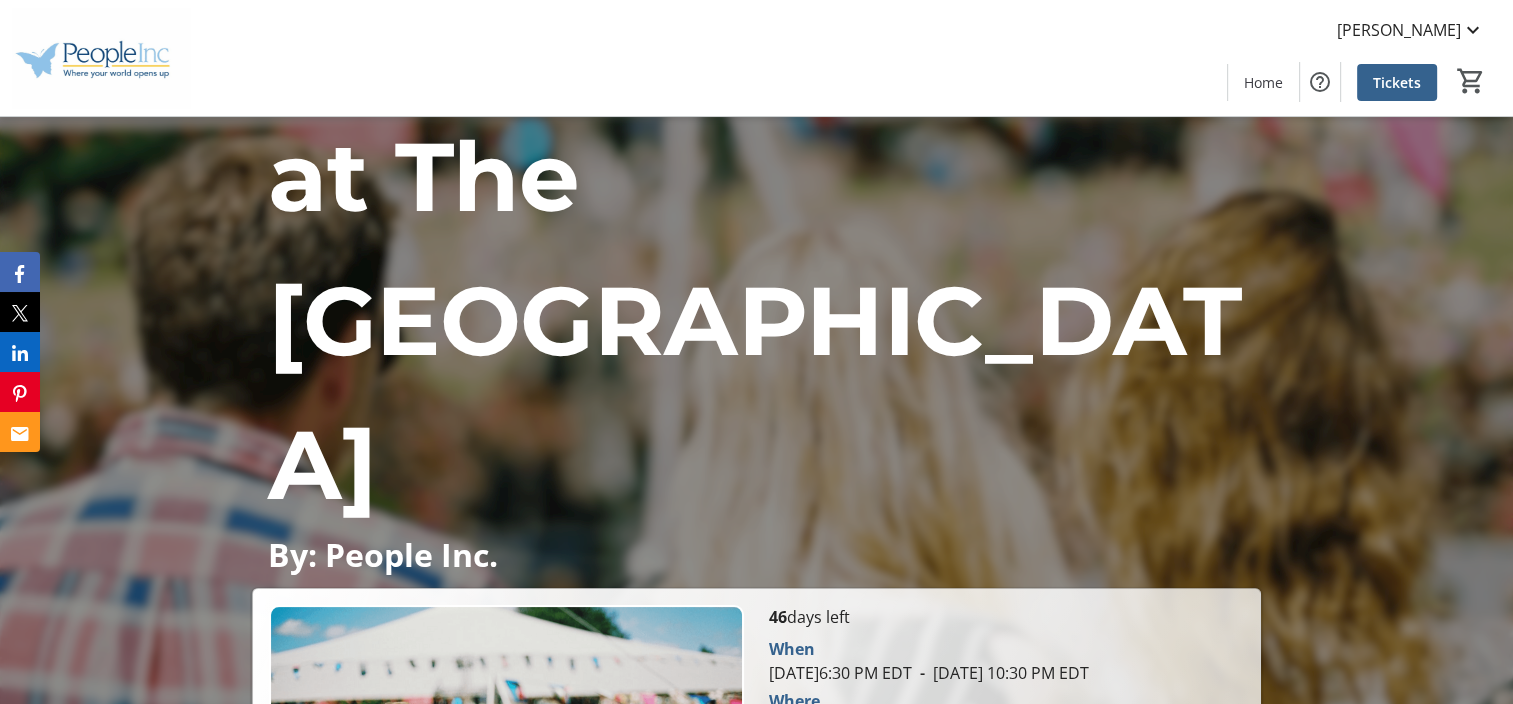 scroll, scrollTop: 400, scrollLeft: 0, axis: vertical 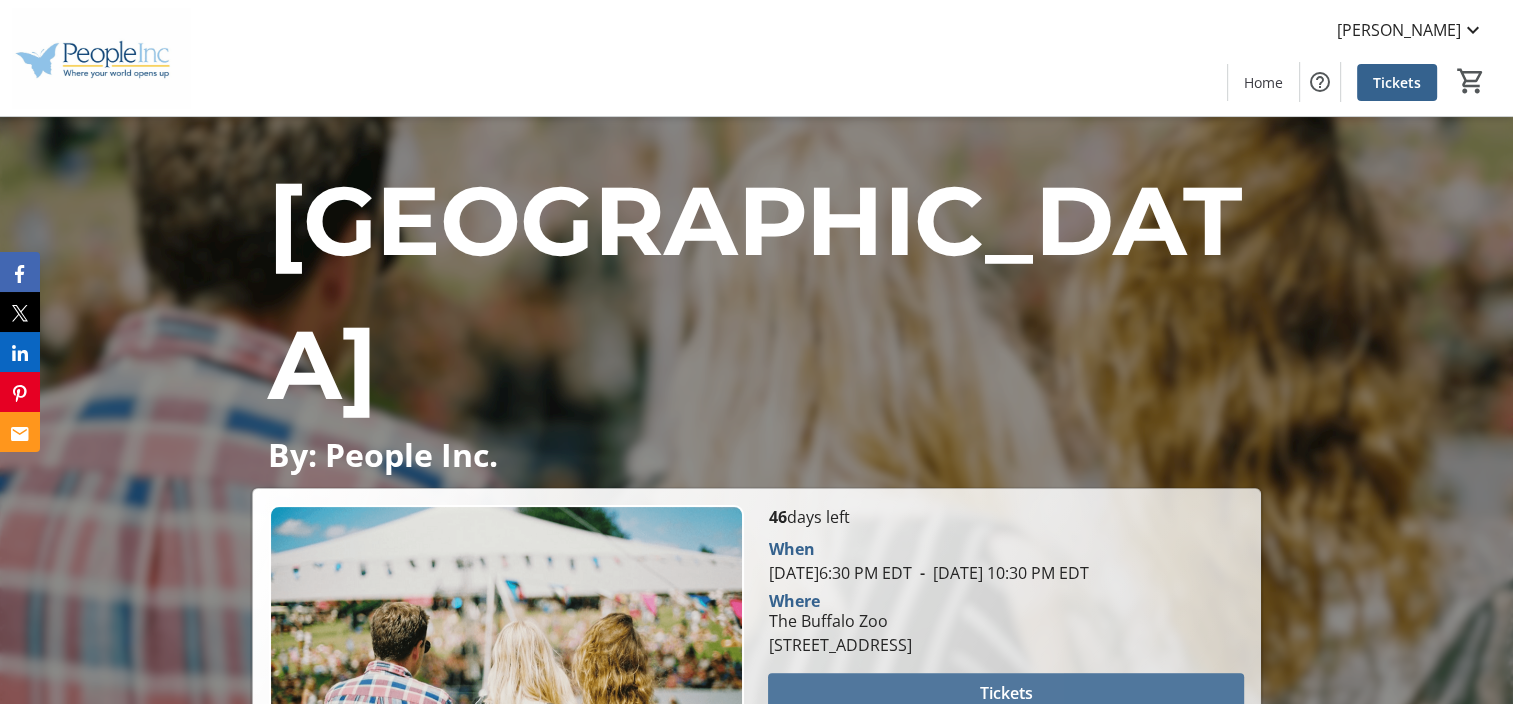 click at bounding box center (1005, 693) 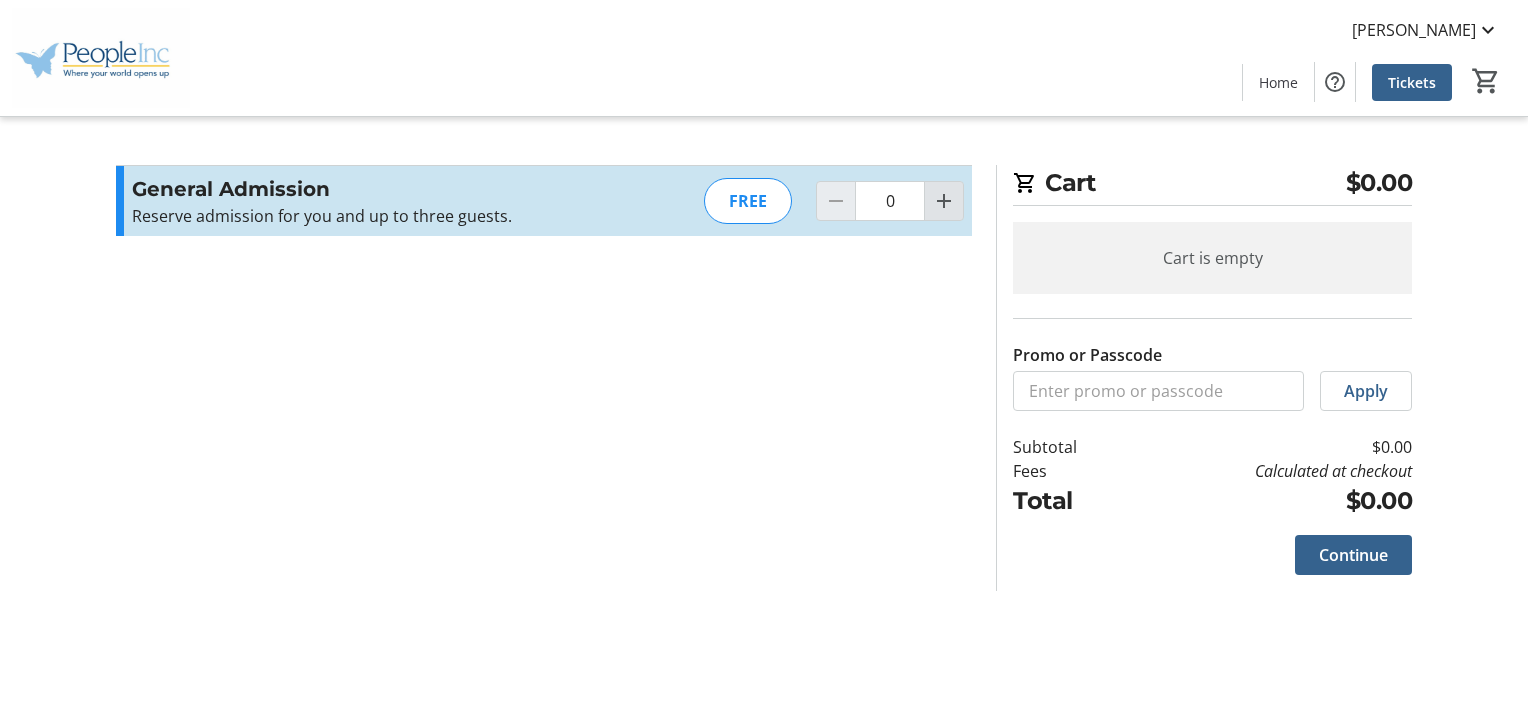 click 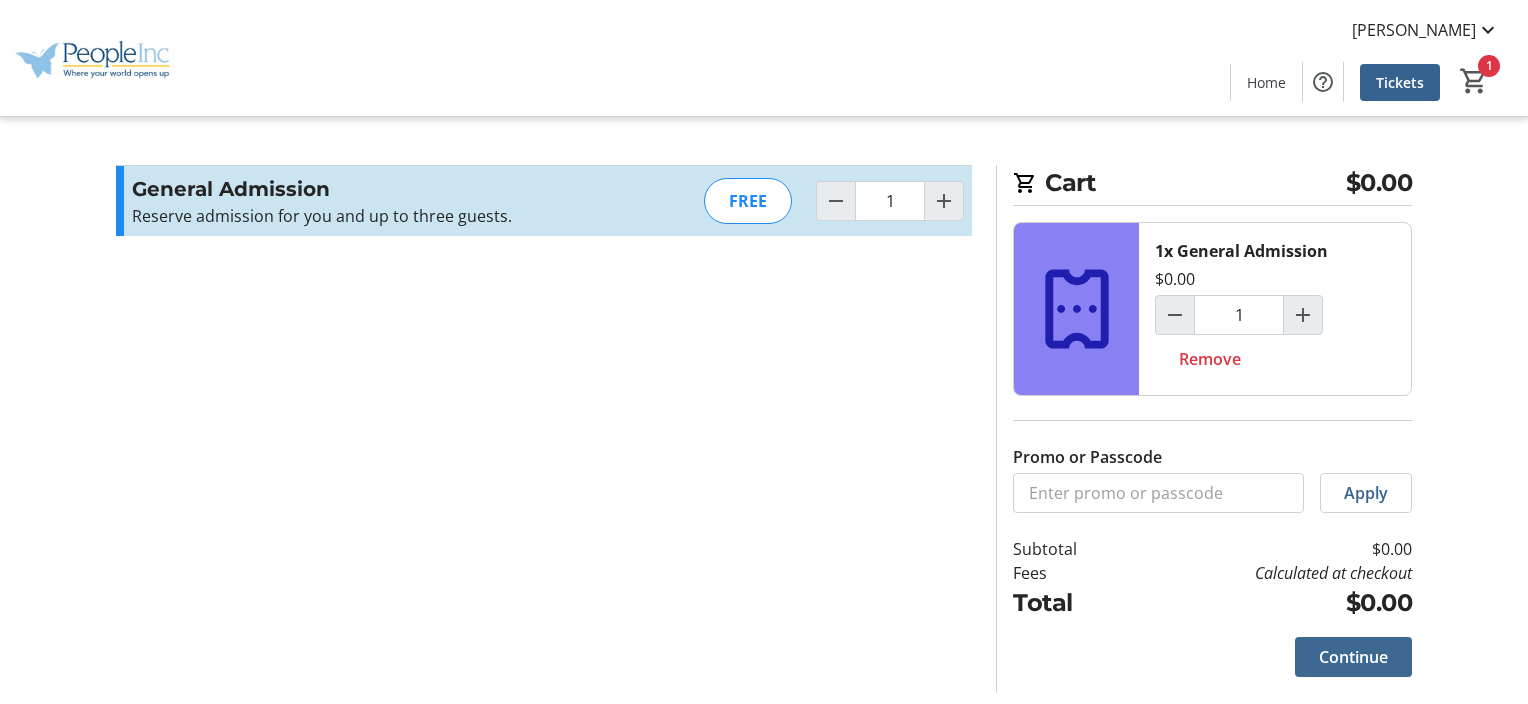 click on "Continue" 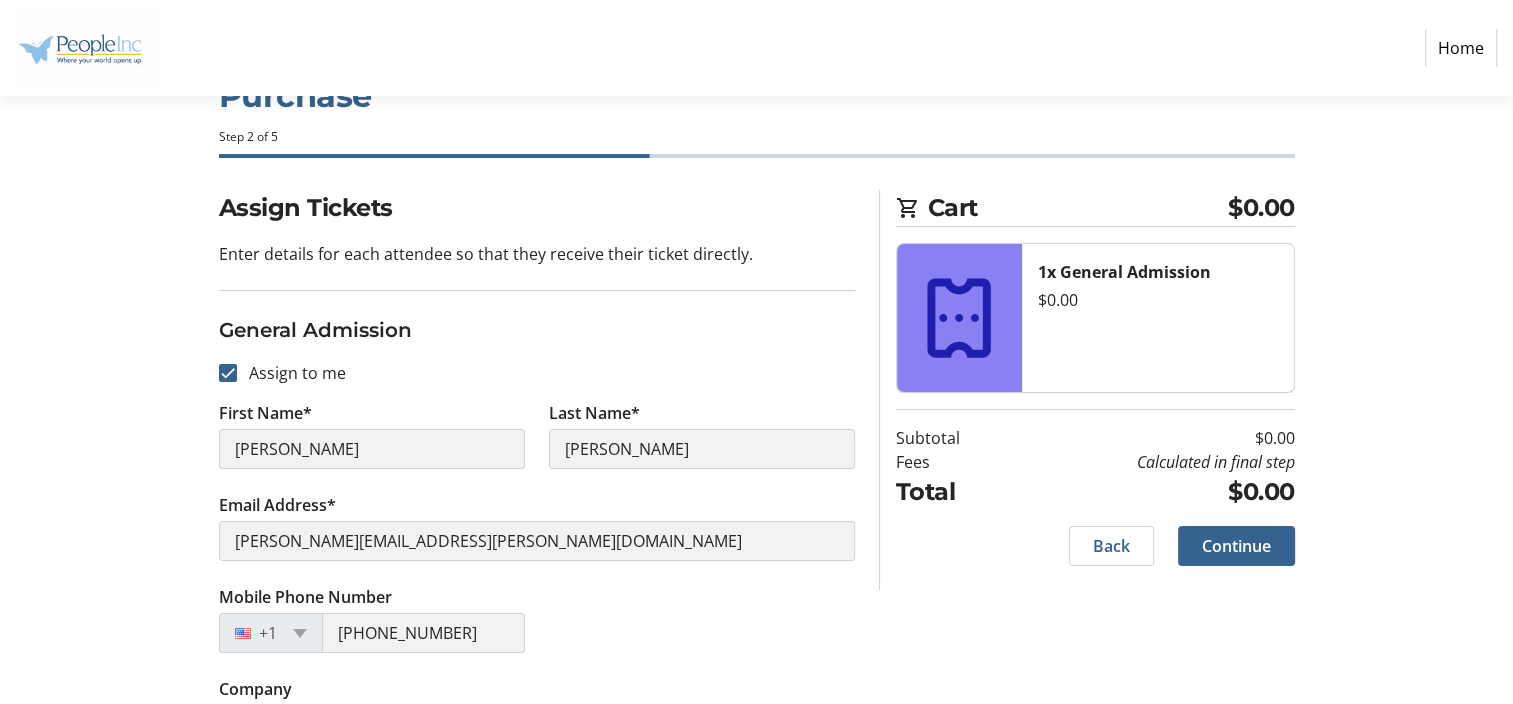 scroll, scrollTop: 0, scrollLeft: 0, axis: both 